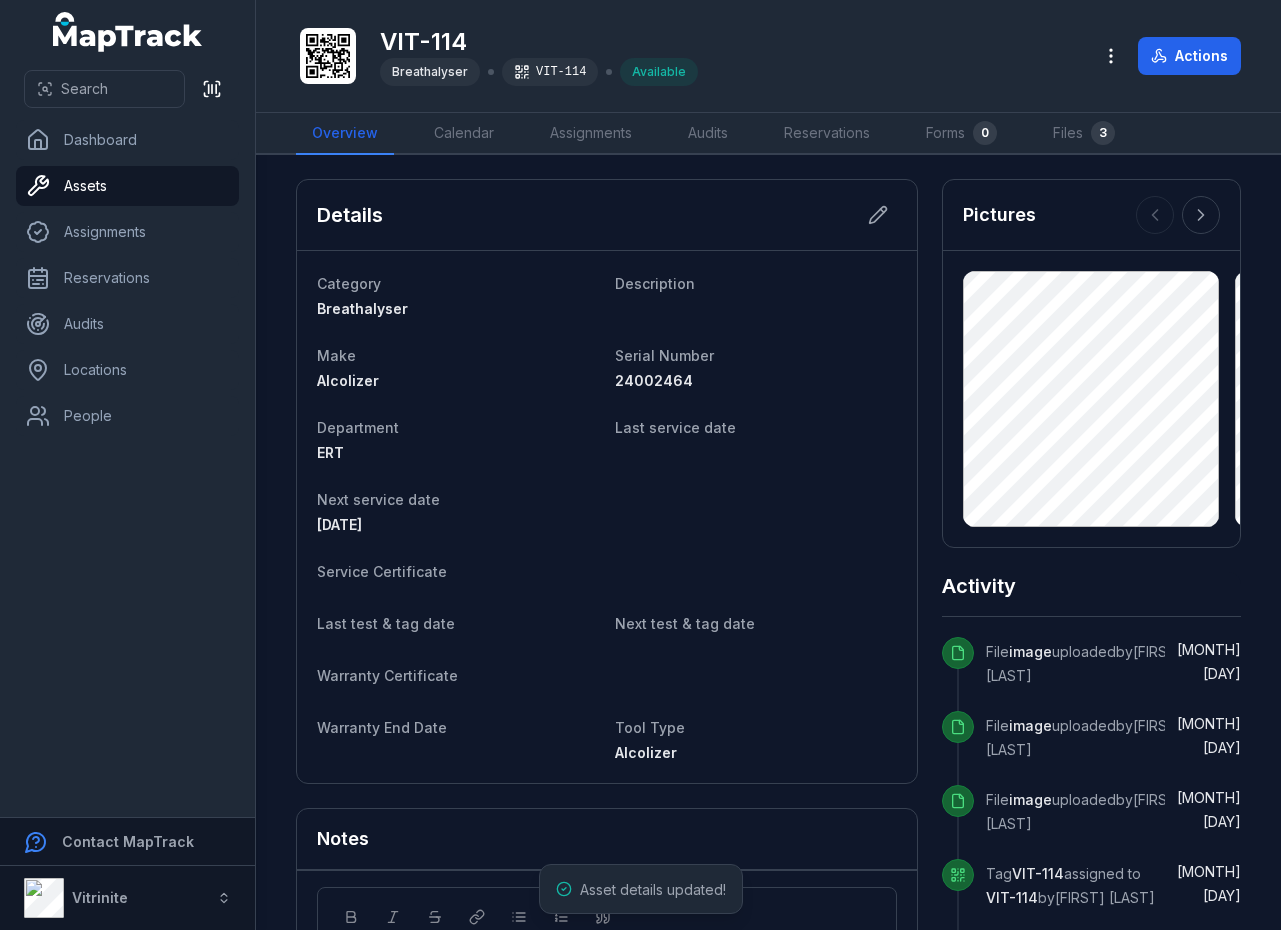 scroll, scrollTop: 0, scrollLeft: 0, axis: both 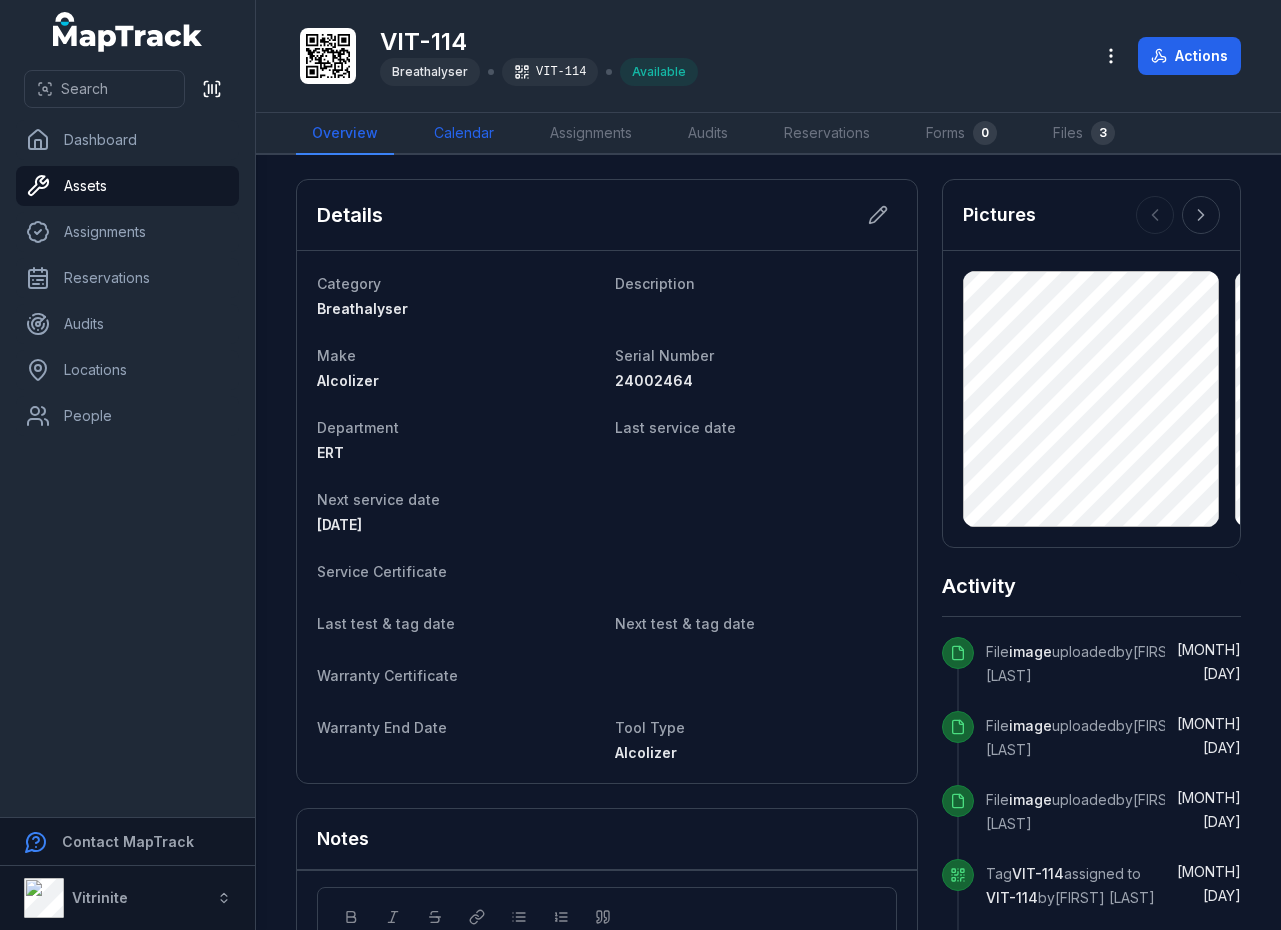 click on "Calendar" at bounding box center [464, 134] 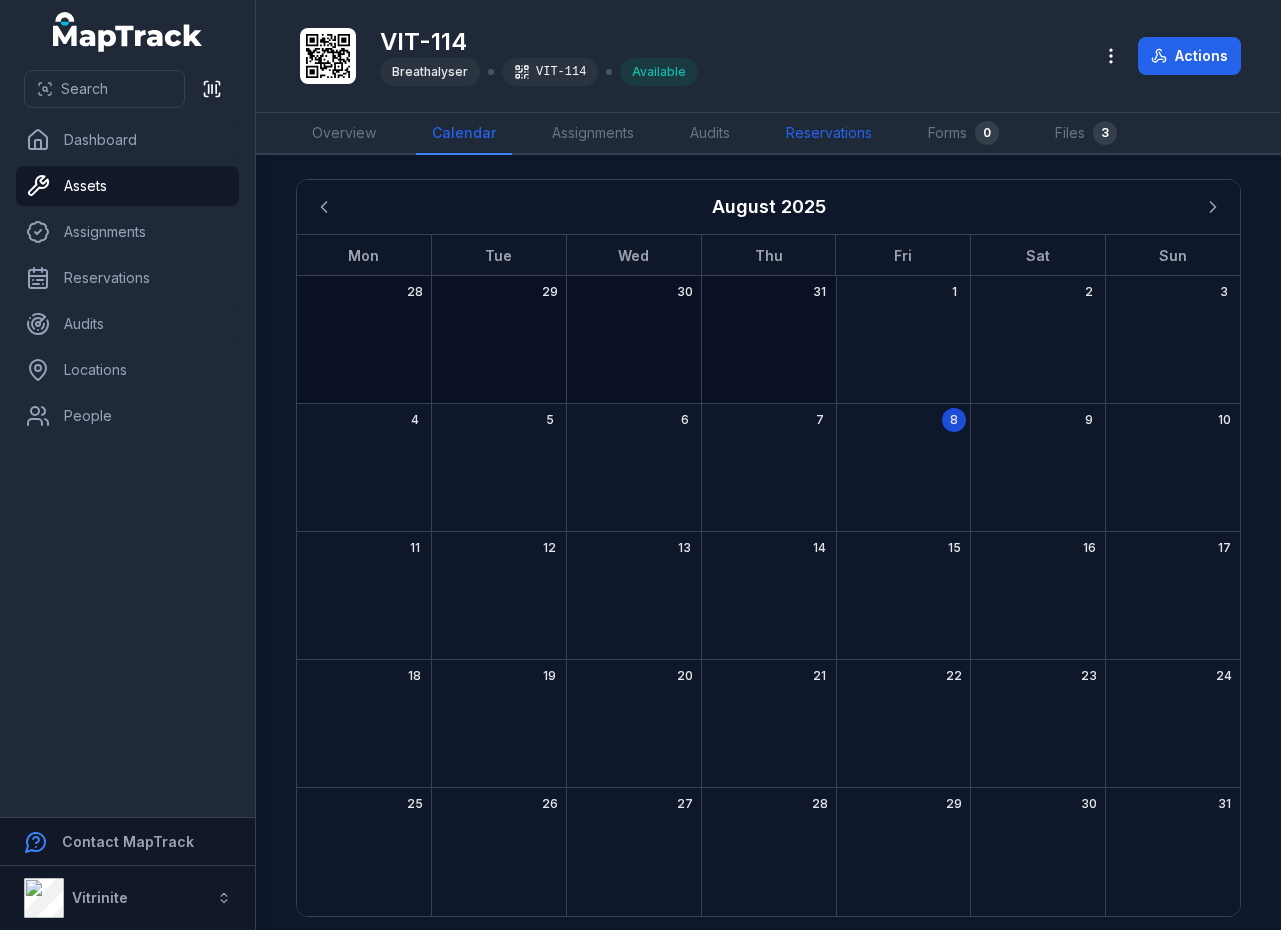 click on "Reservations" at bounding box center [829, 134] 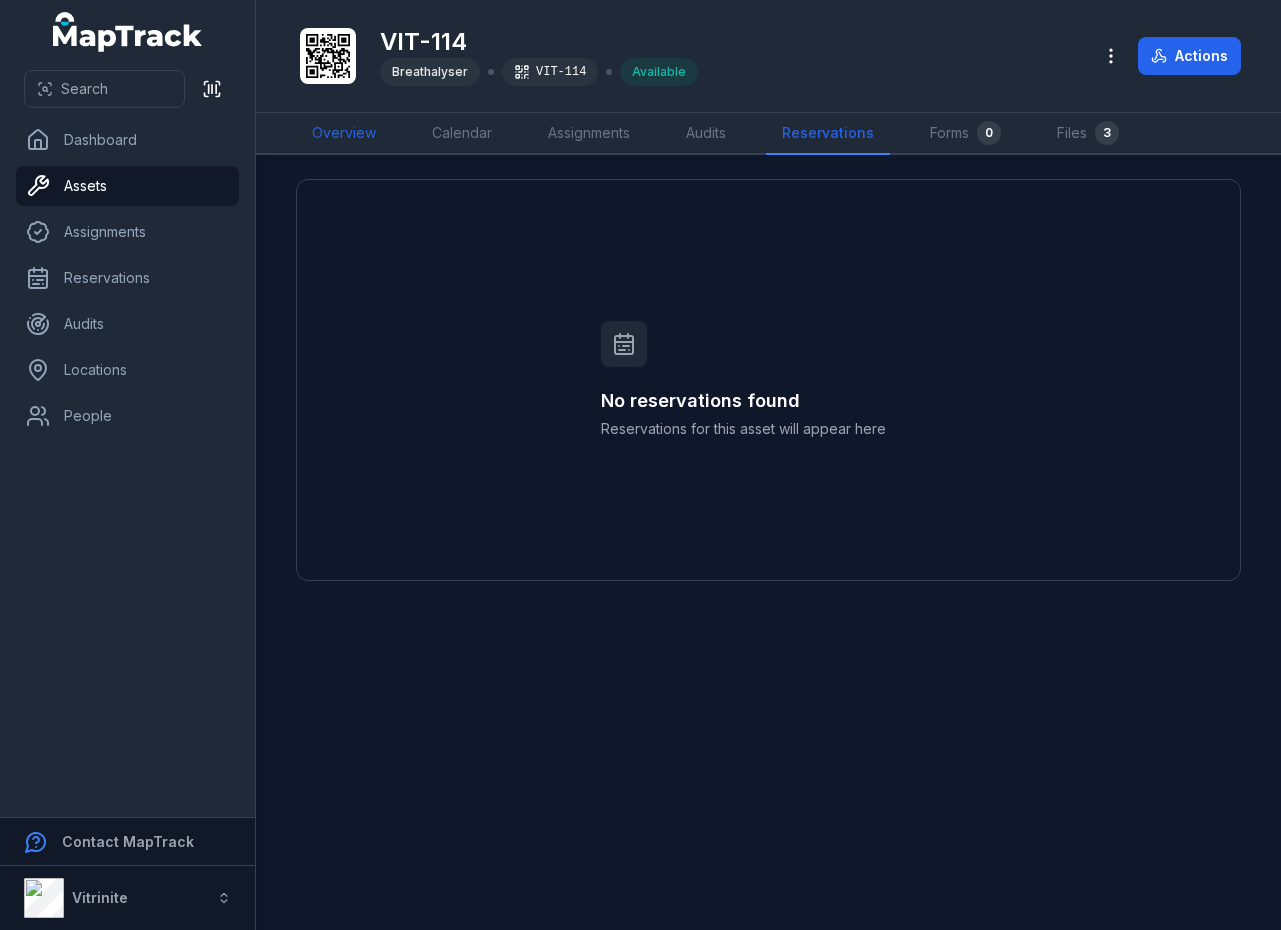 click on "Overview" at bounding box center (344, 134) 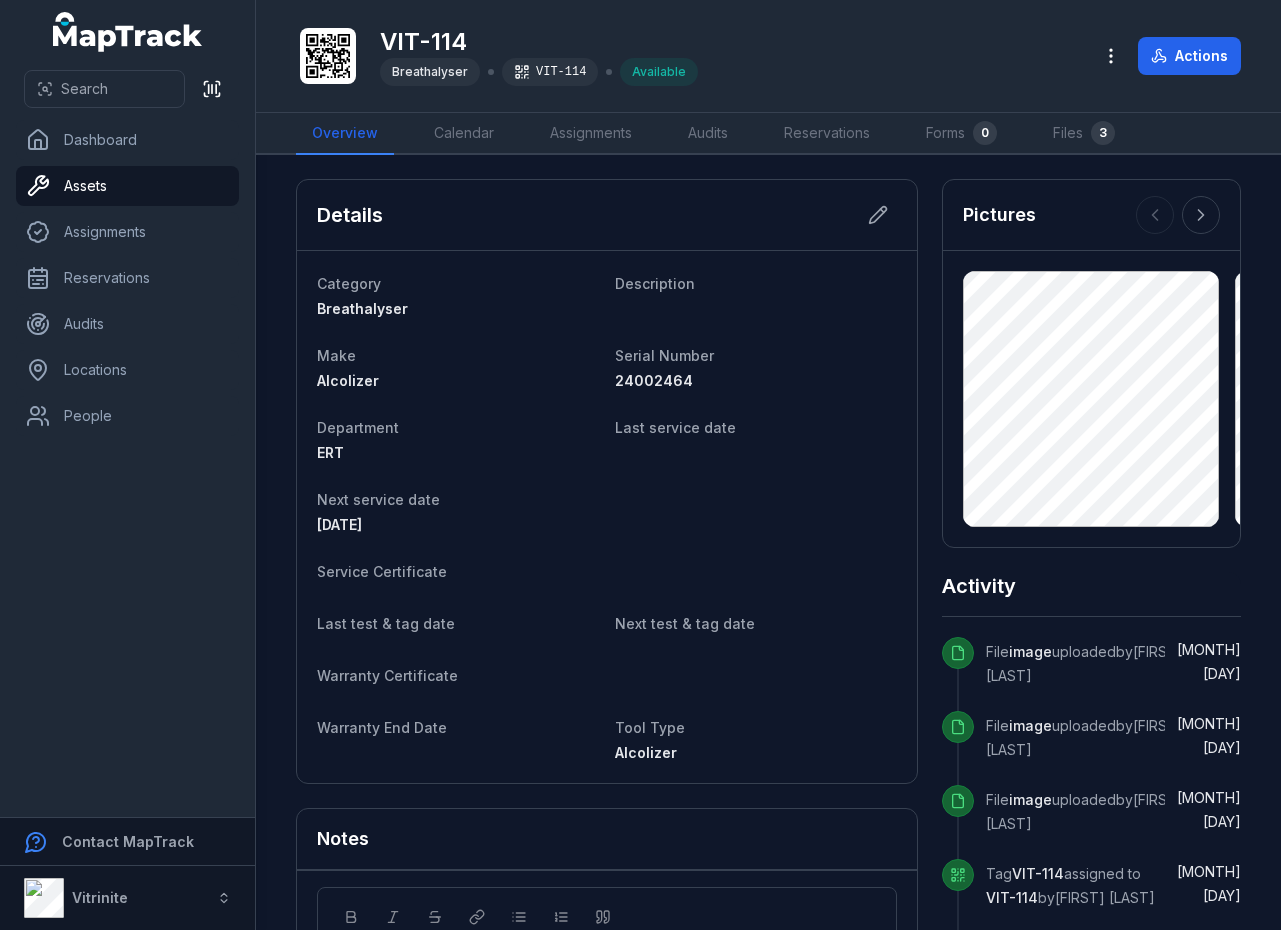 scroll, scrollTop: 0, scrollLeft: 0, axis: both 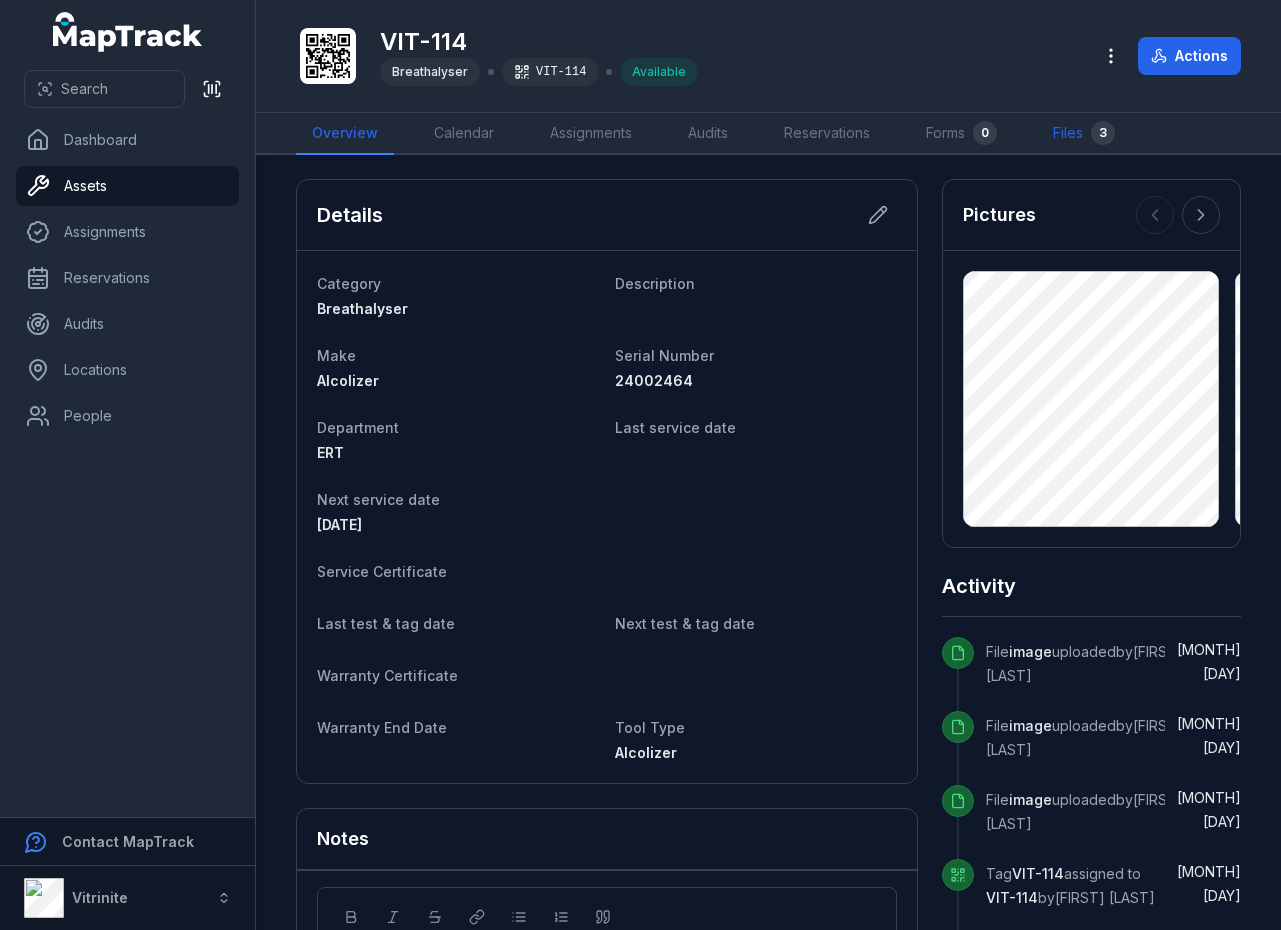 click on "3" at bounding box center [1103, 133] 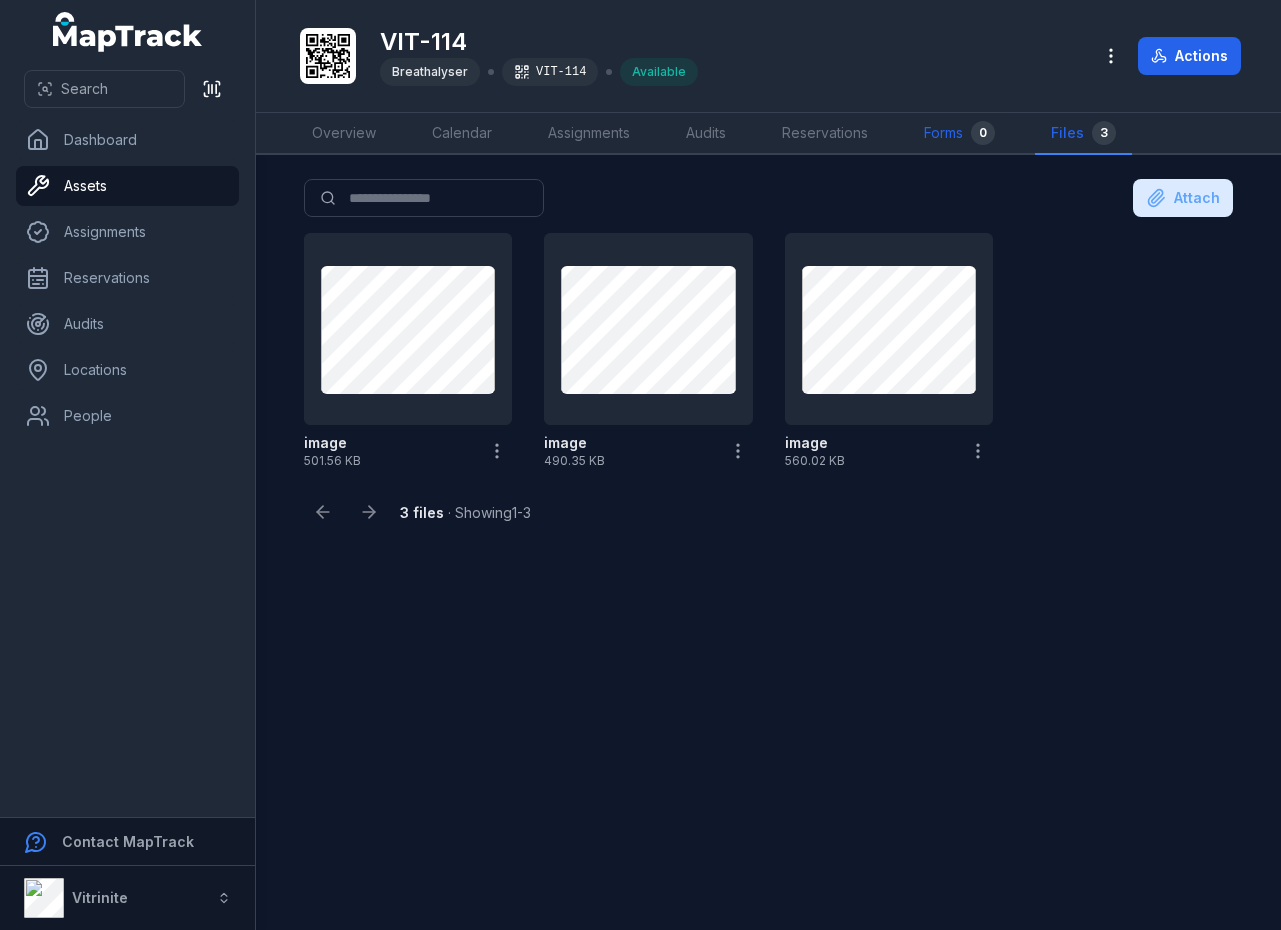 click on "Forms 0" at bounding box center [959, 134] 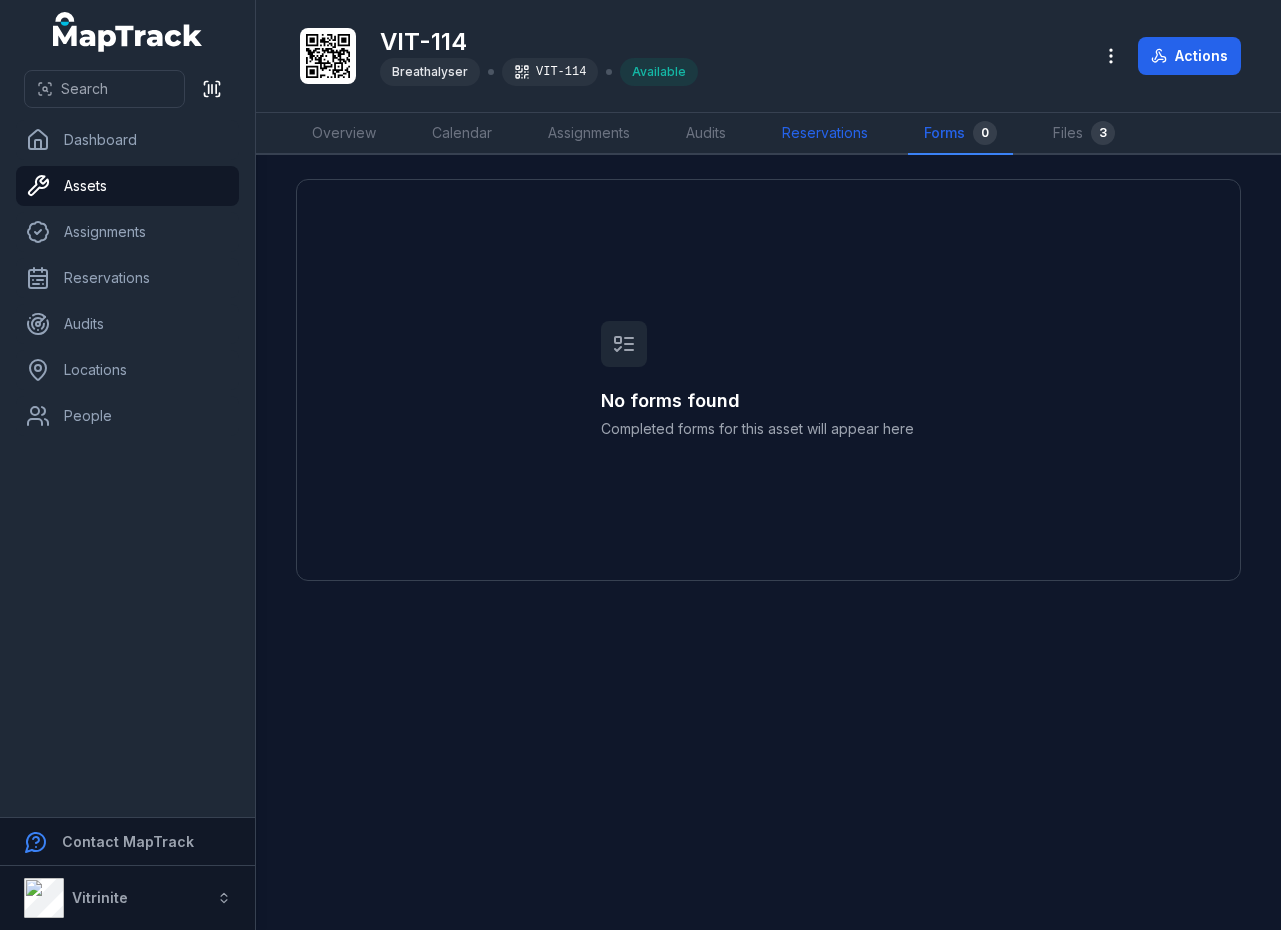 click on "Reservations" at bounding box center [825, 134] 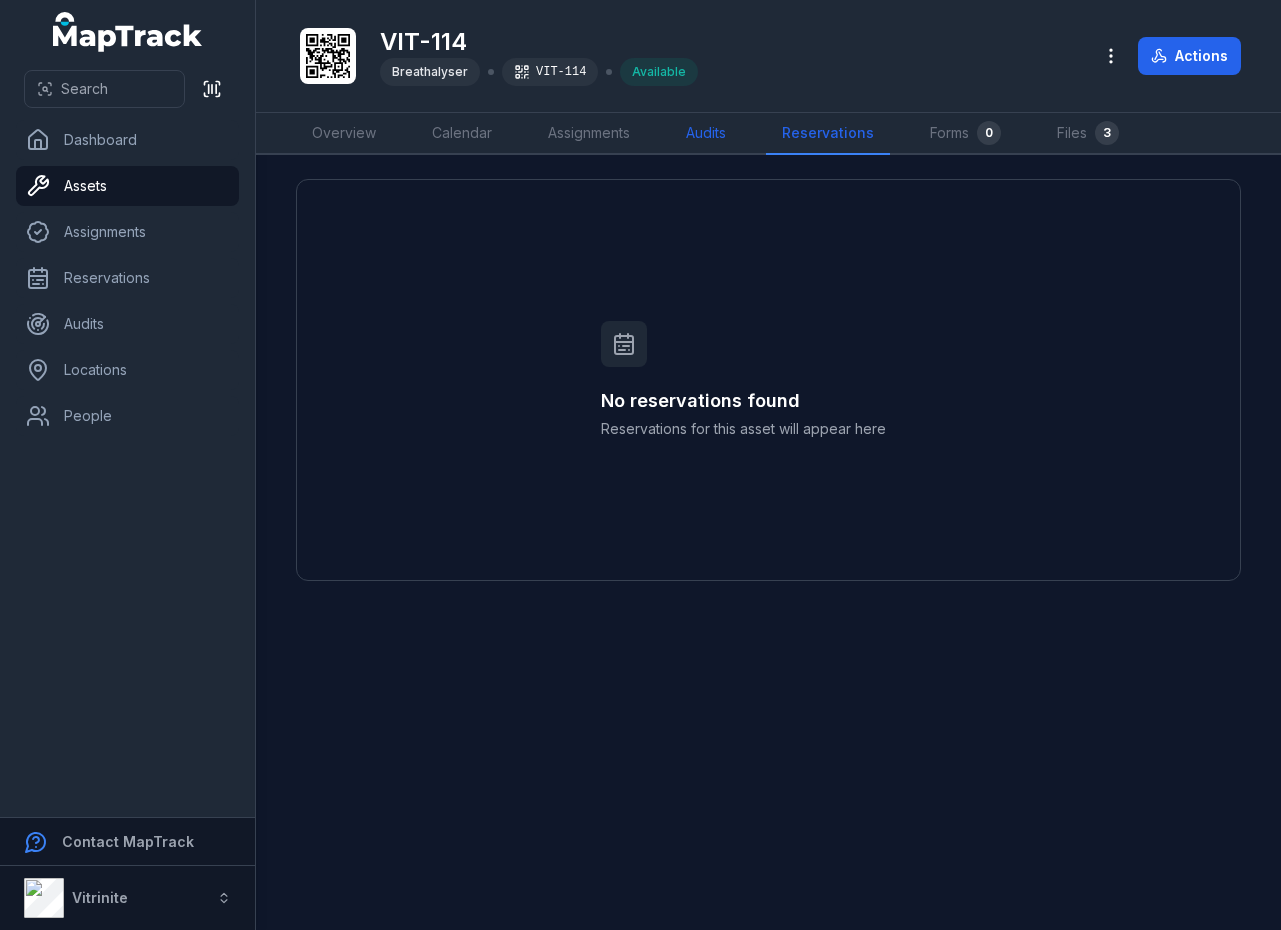 click on "Audits" at bounding box center (706, 134) 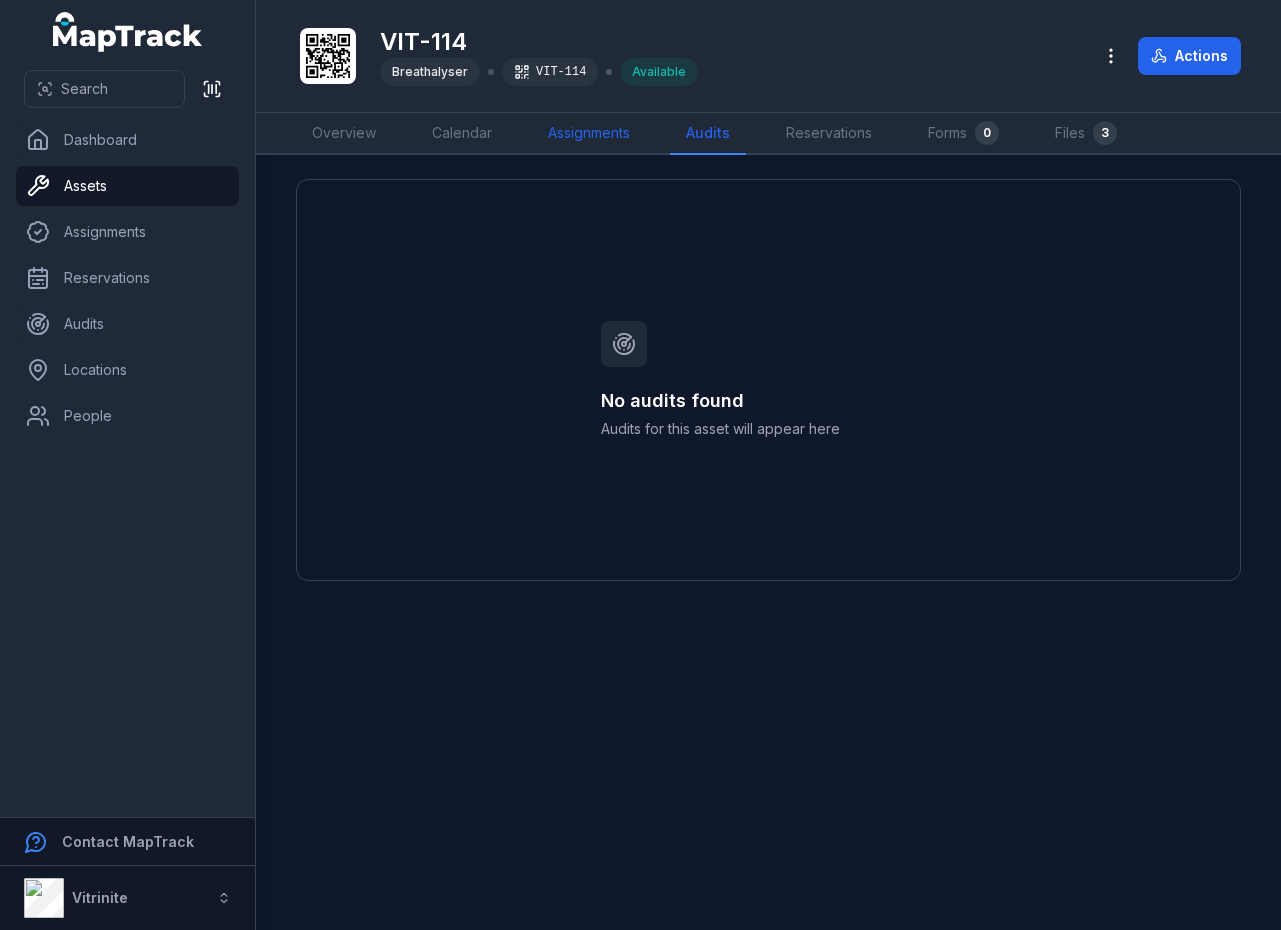 click on "Assignments" at bounding box center [589, 134] 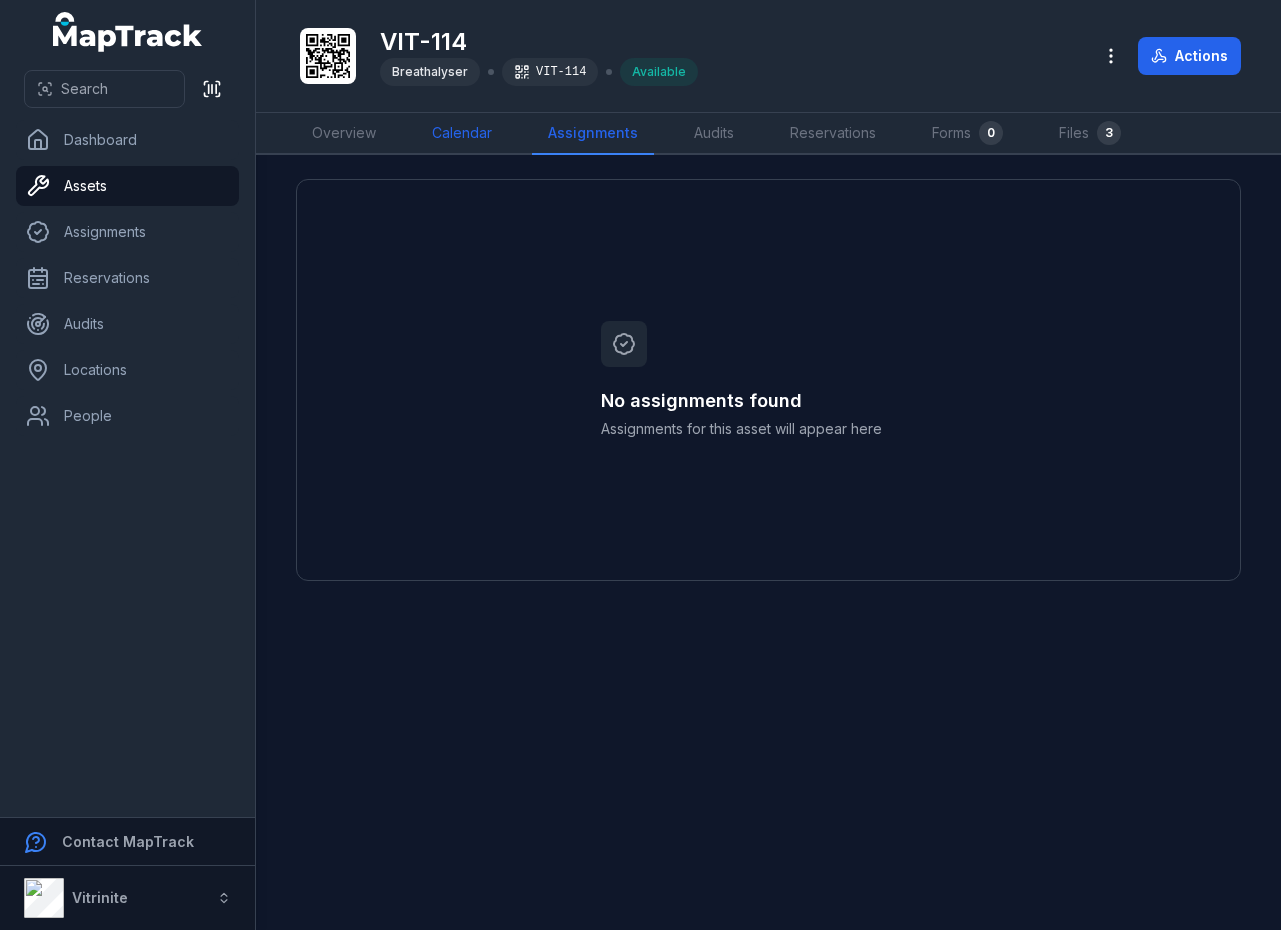 click on "Calendar" at bounding box center (462, 134) 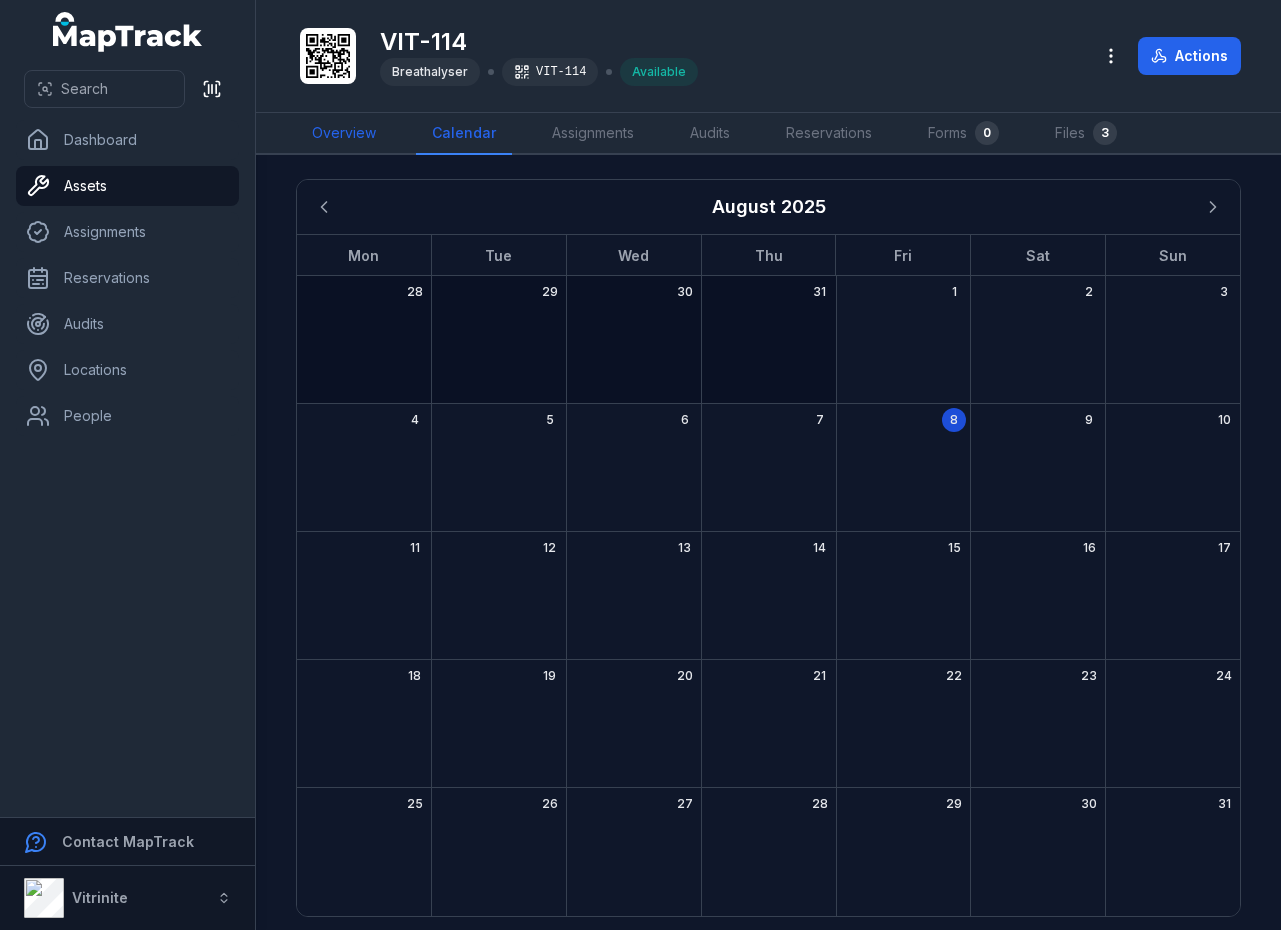 click on "Overview" at bounding box center [344, 134] 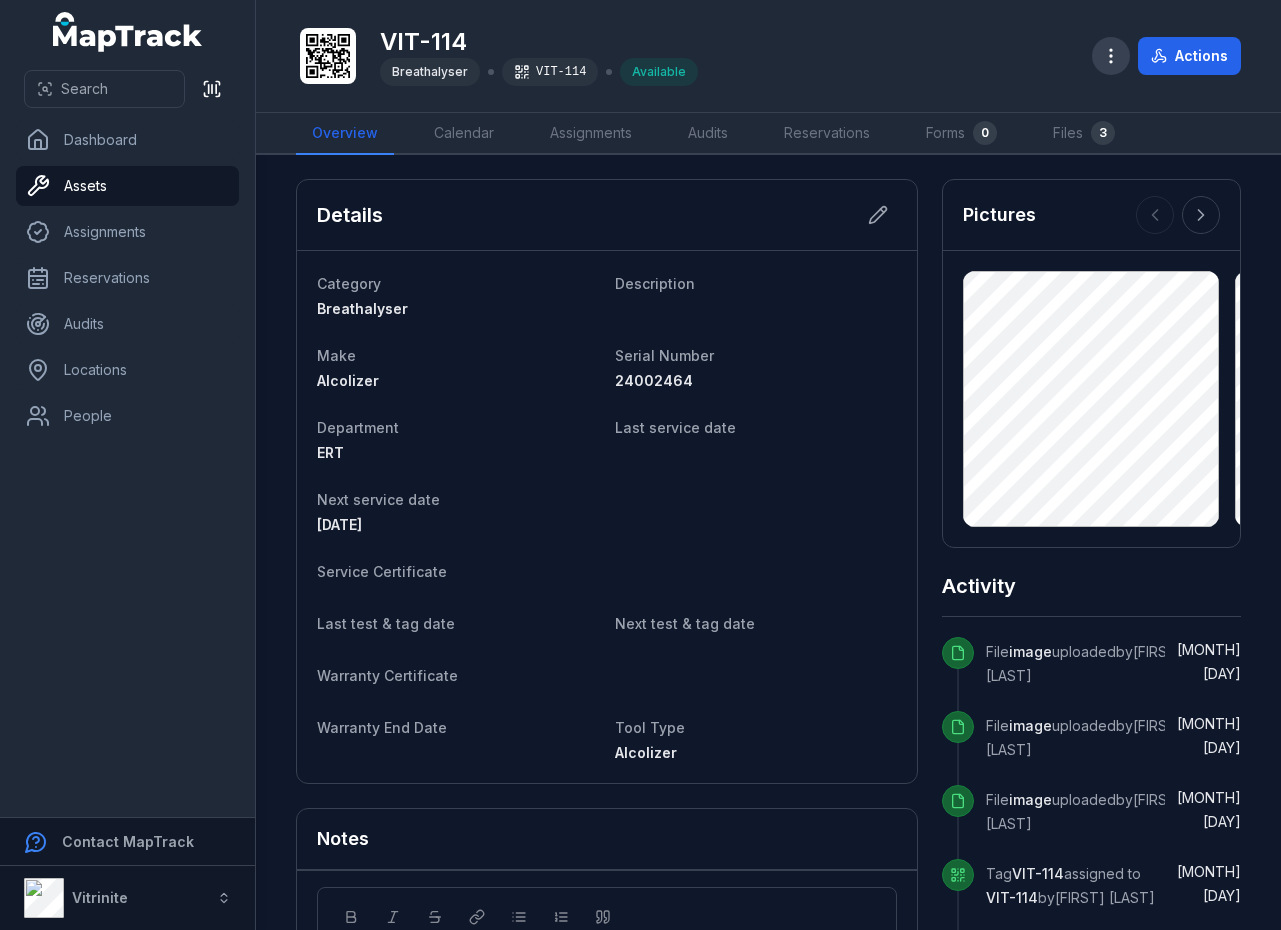 click 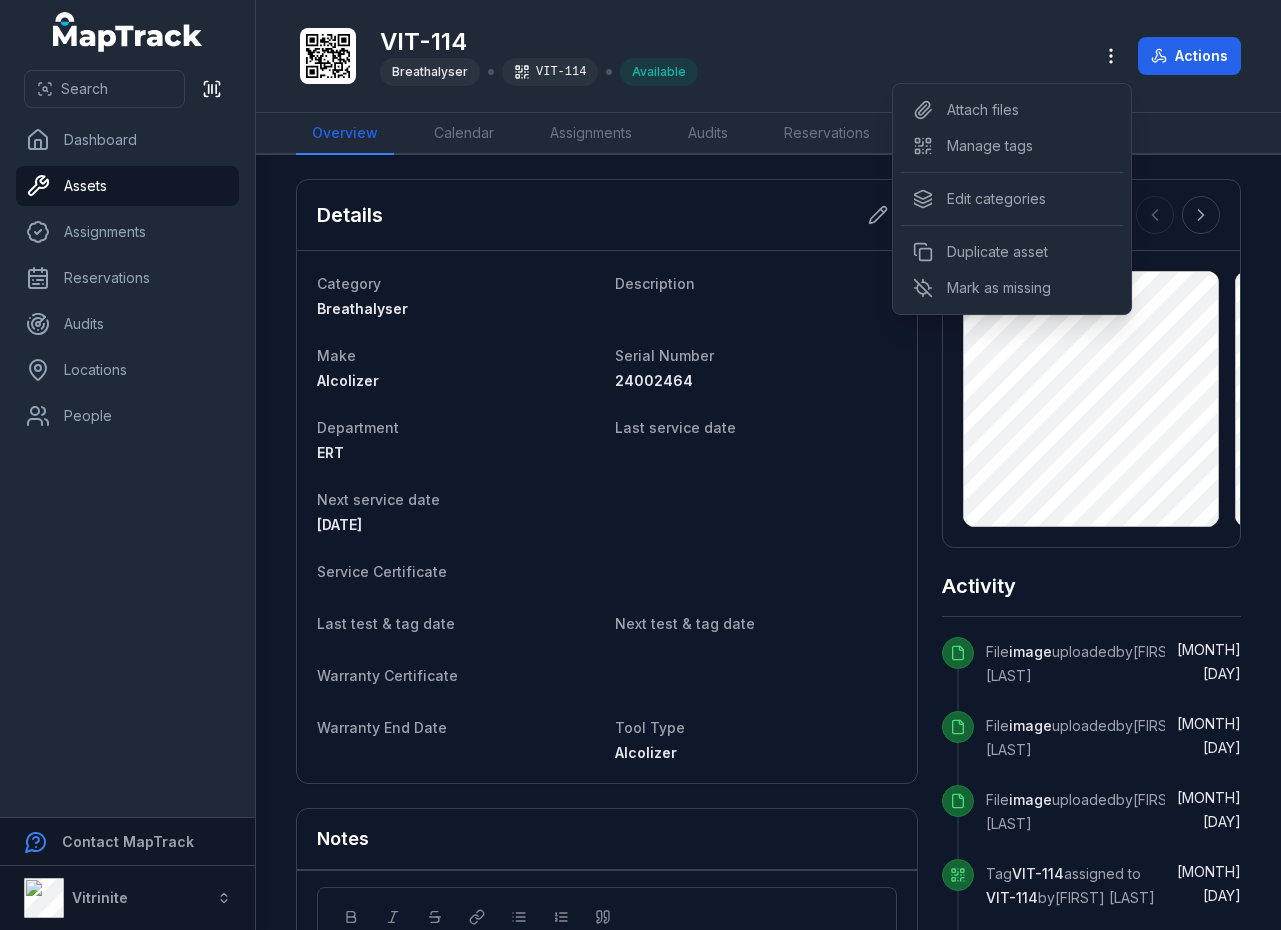 click on "VIT-114 Breathalyser VIT-114 Available Actions" at bounding box center (768, 56) 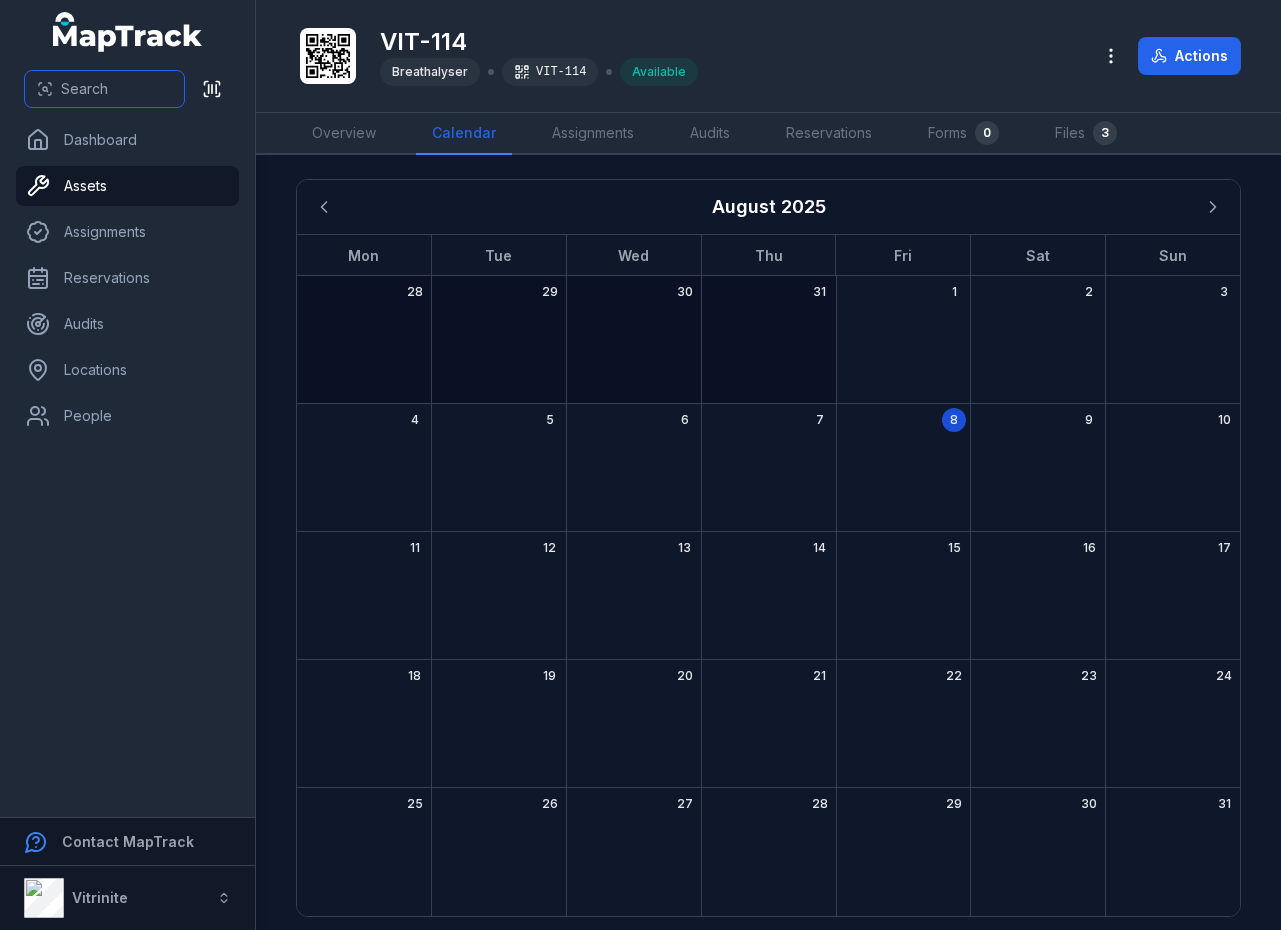 click on "Search" at bounding box center (104, 89) 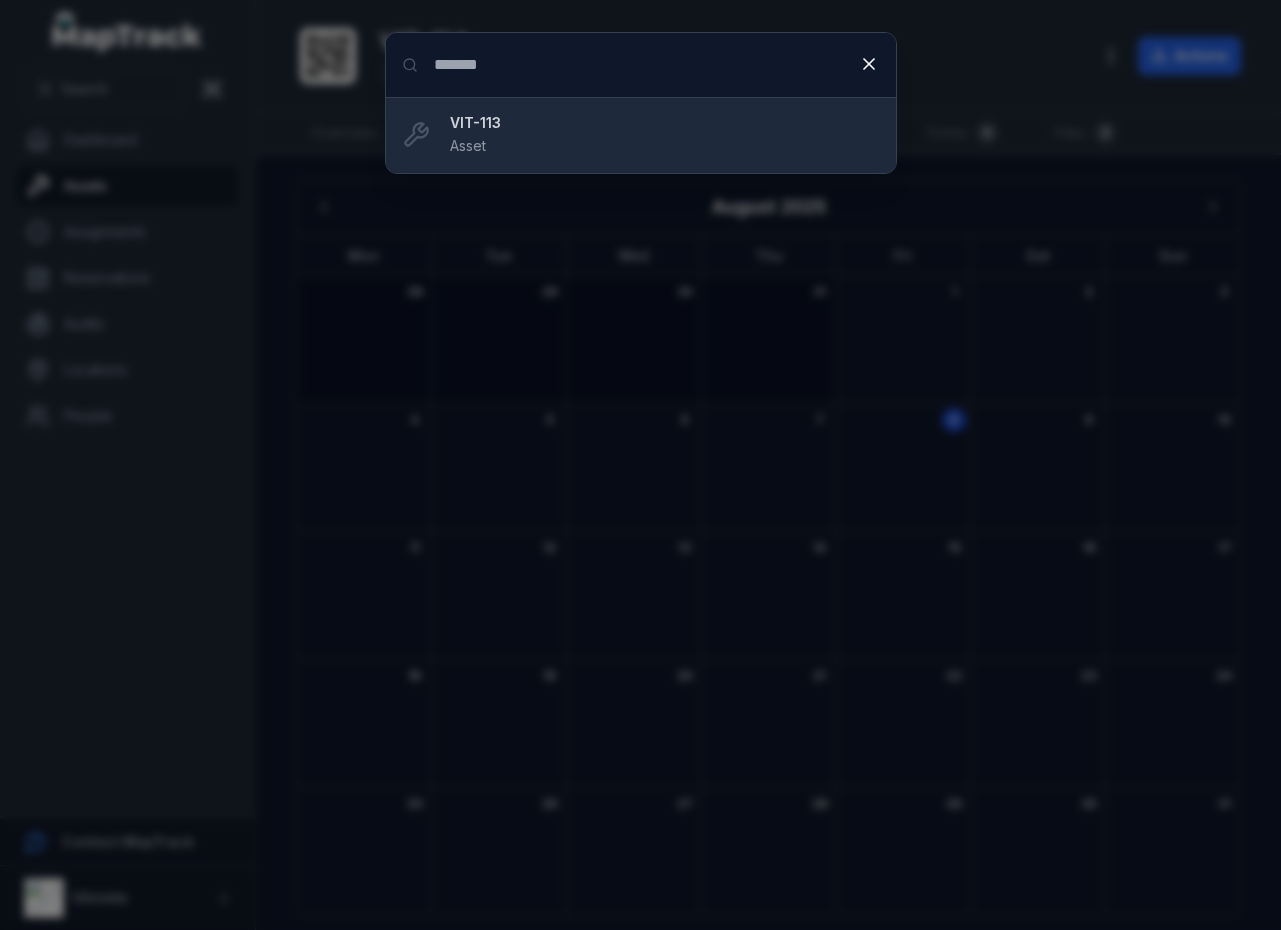 type on "*******" 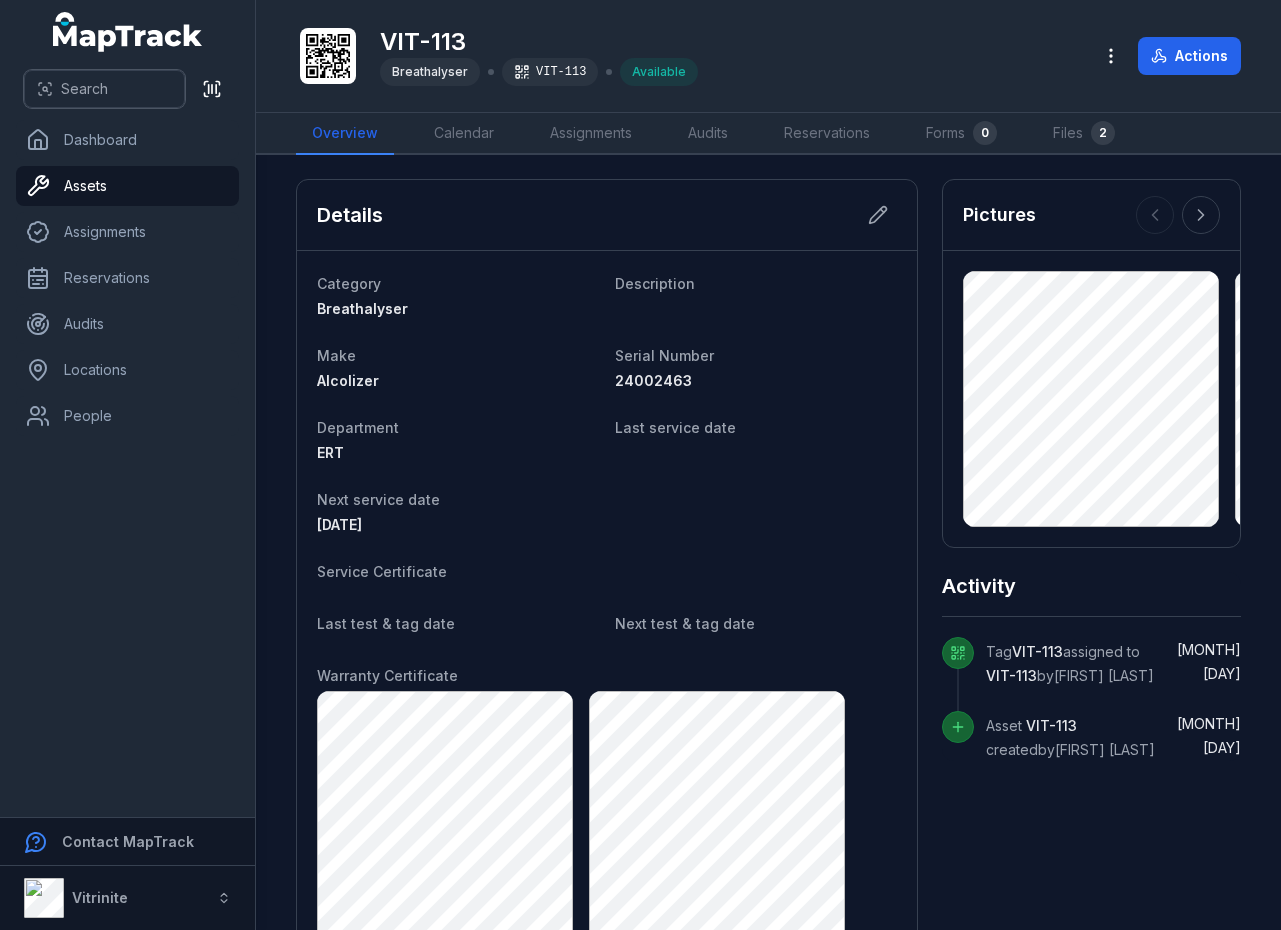 scroll, scrollTop: 0, scrollLeft: 0, axis: both 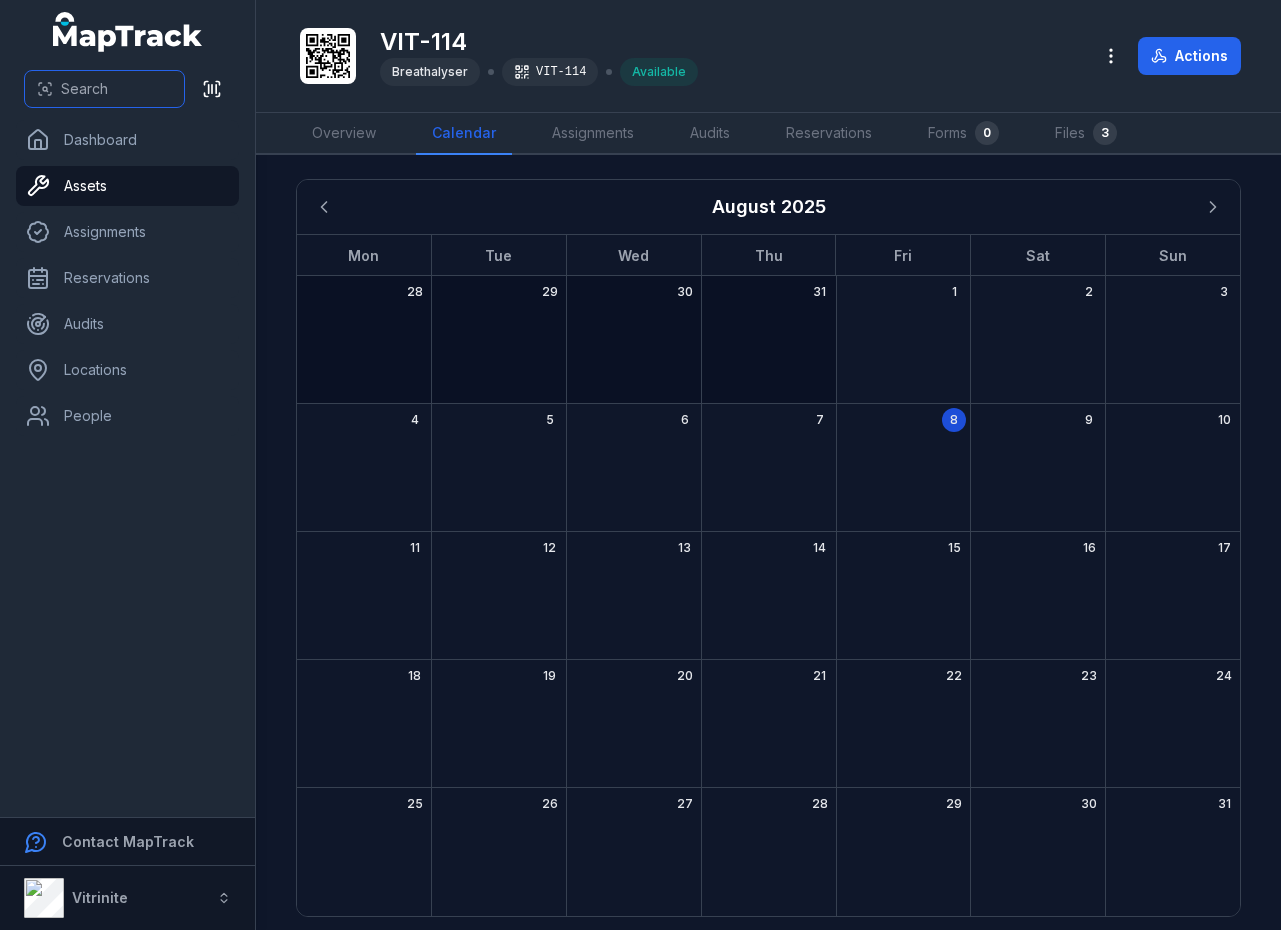 click on "Search" at bounding box center (104, 89) 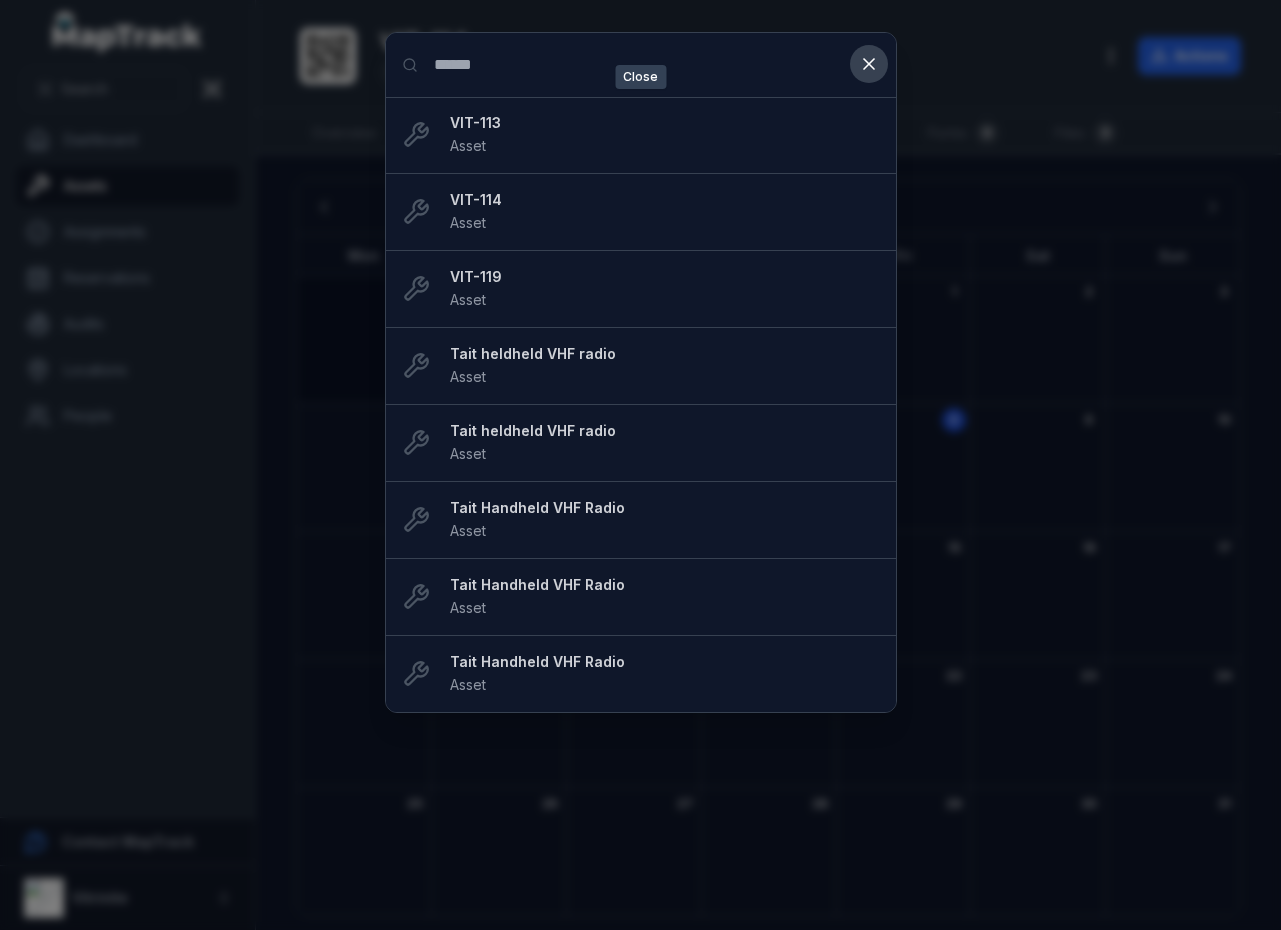 type on "******" 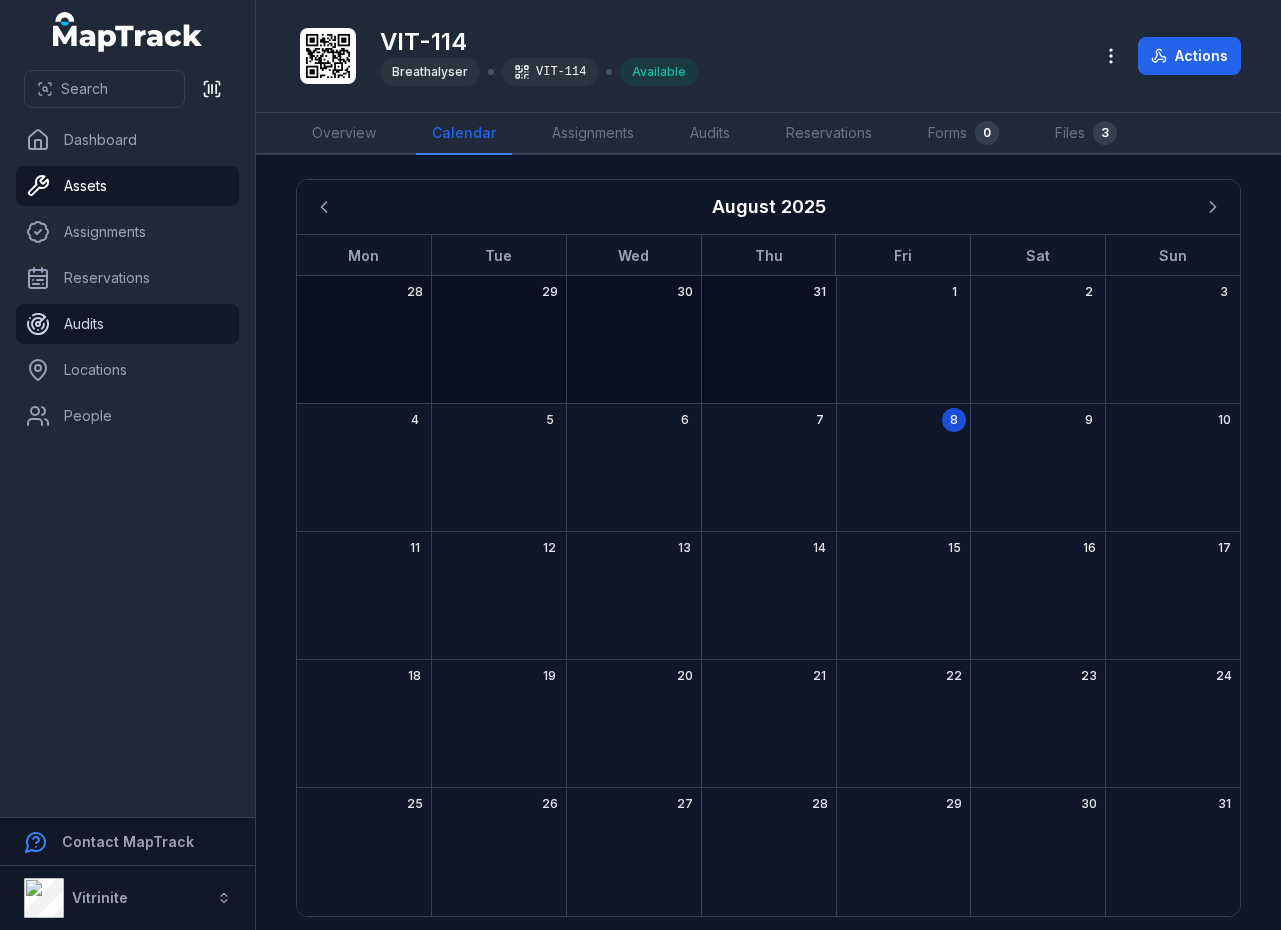 click on "Audits" at bounding box center (127, 324) 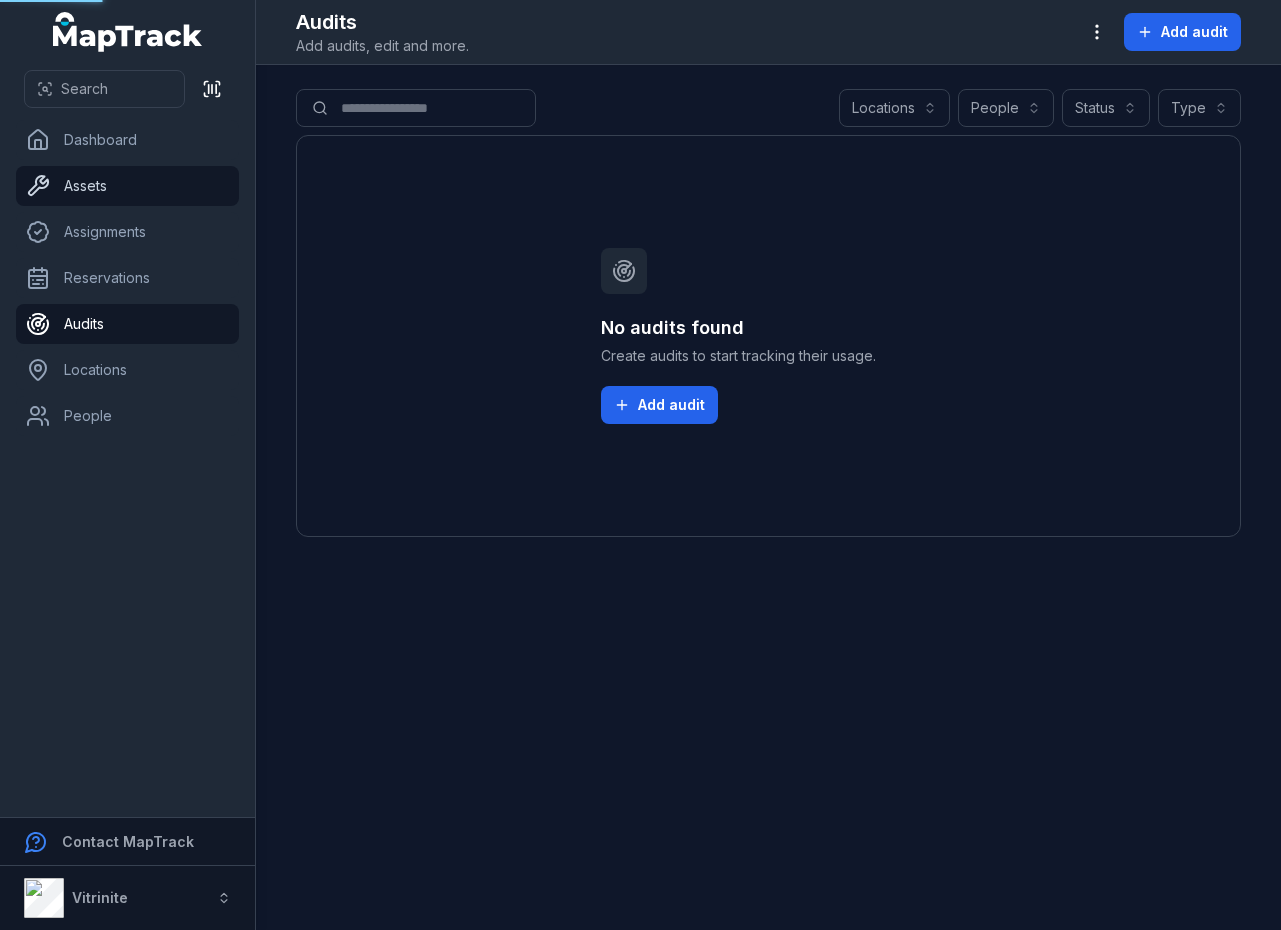 click on "Assets" at bounding box center (127, 186) 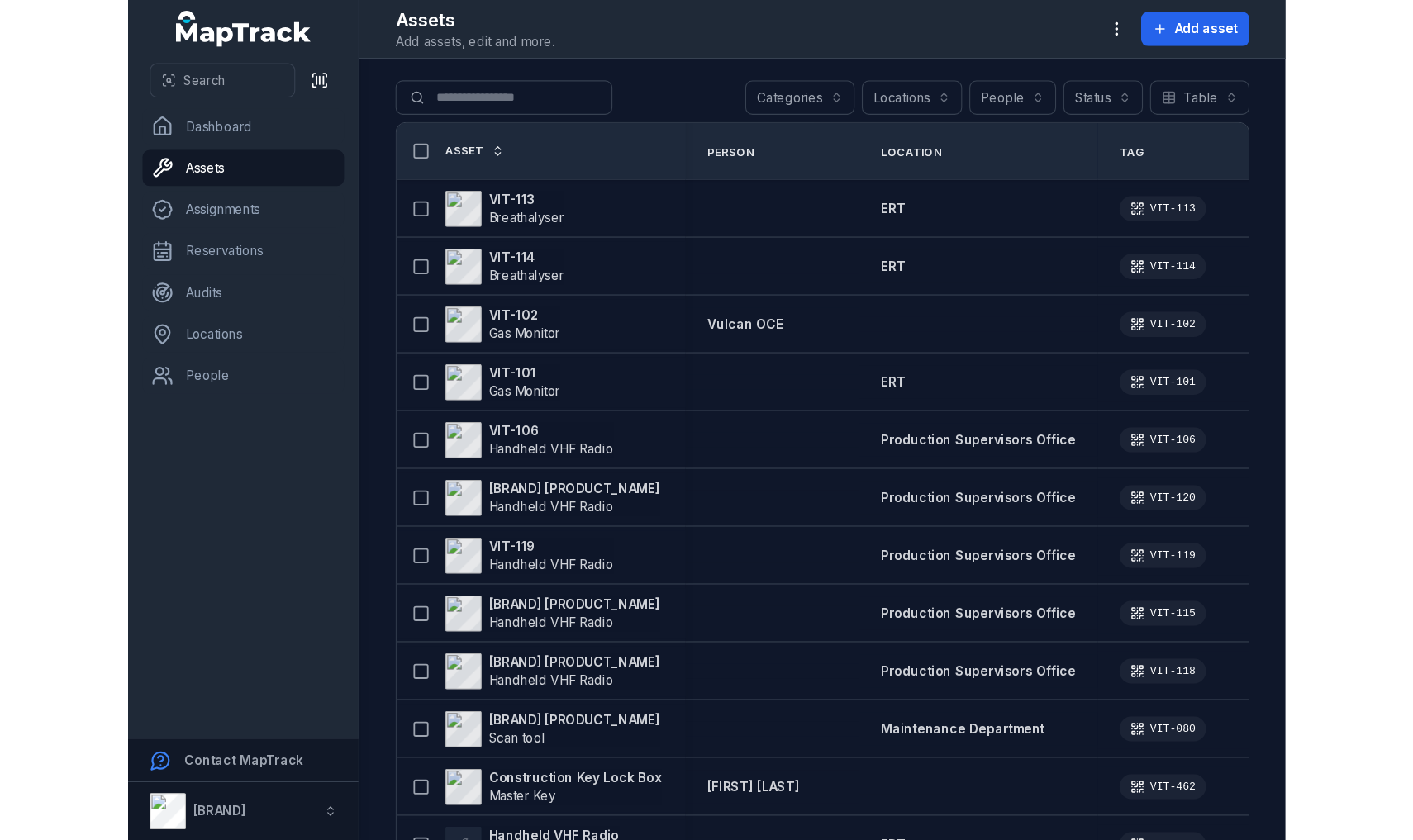 scroll, scrollTop: 0, scrollLeft: 0, axis: both 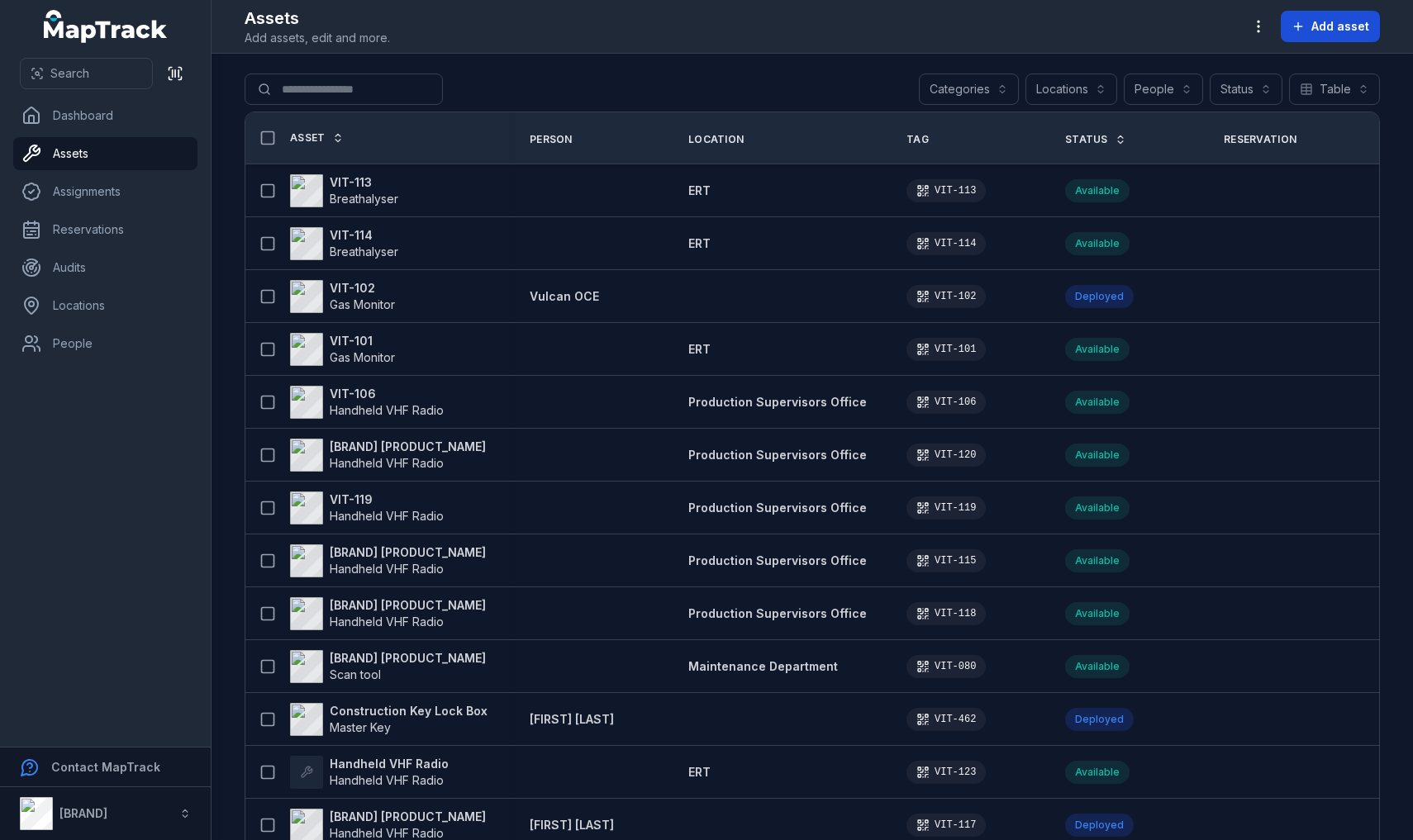 click on "Add asset" at bounding box center [1330, 26] 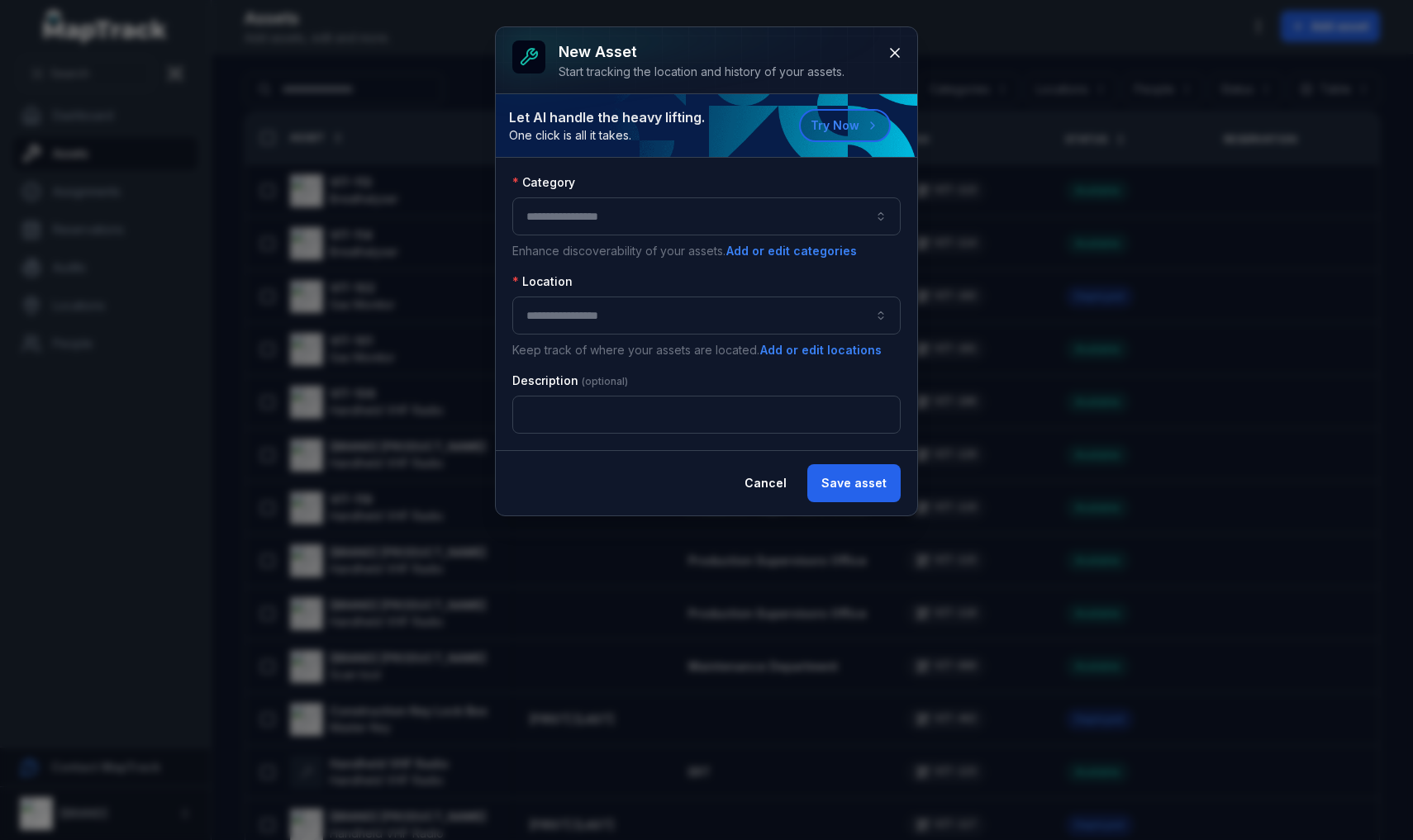 click at bounding box center (706, 216) 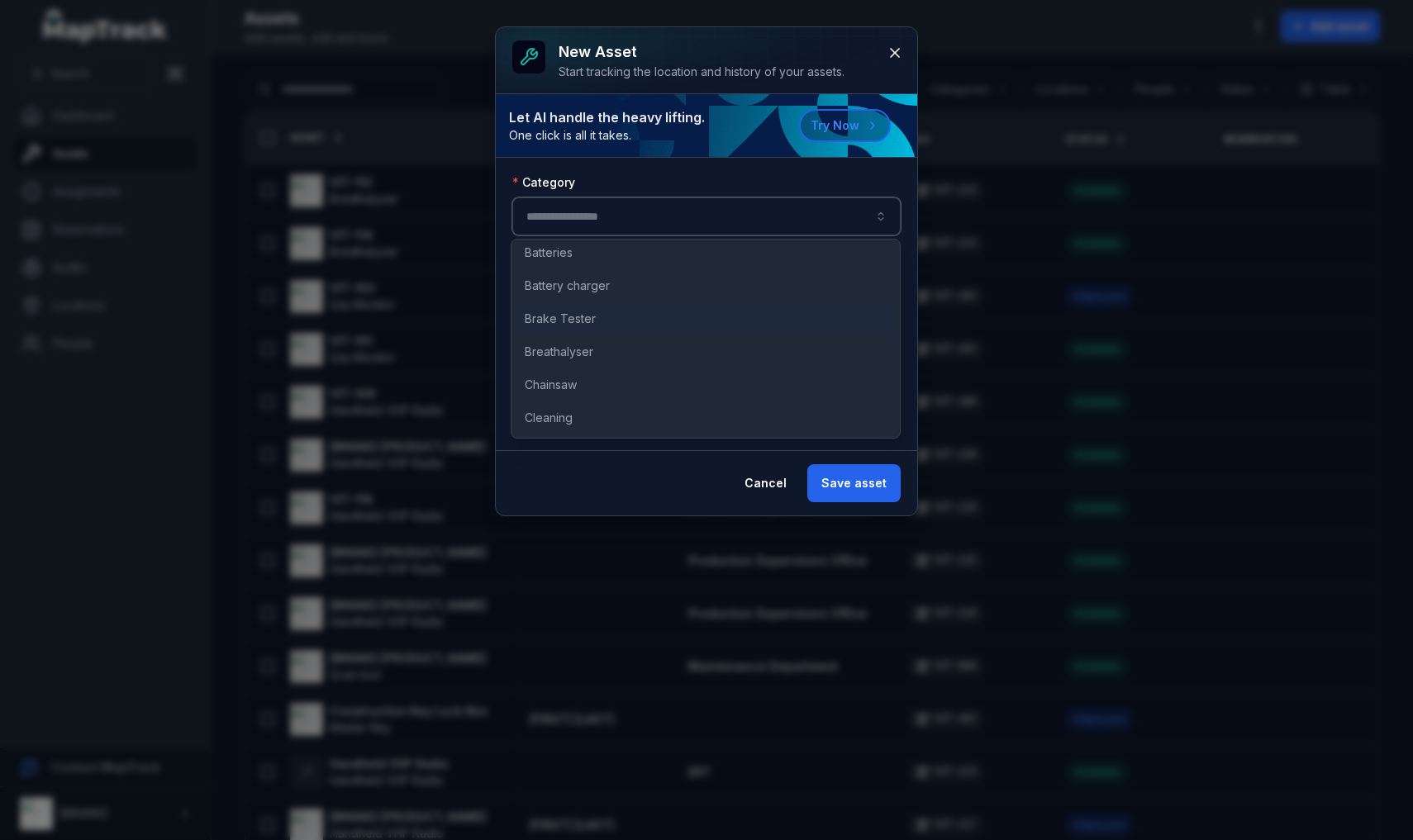 scroll, scrollTop: 50, scrollLeft: 0, axis: vertical 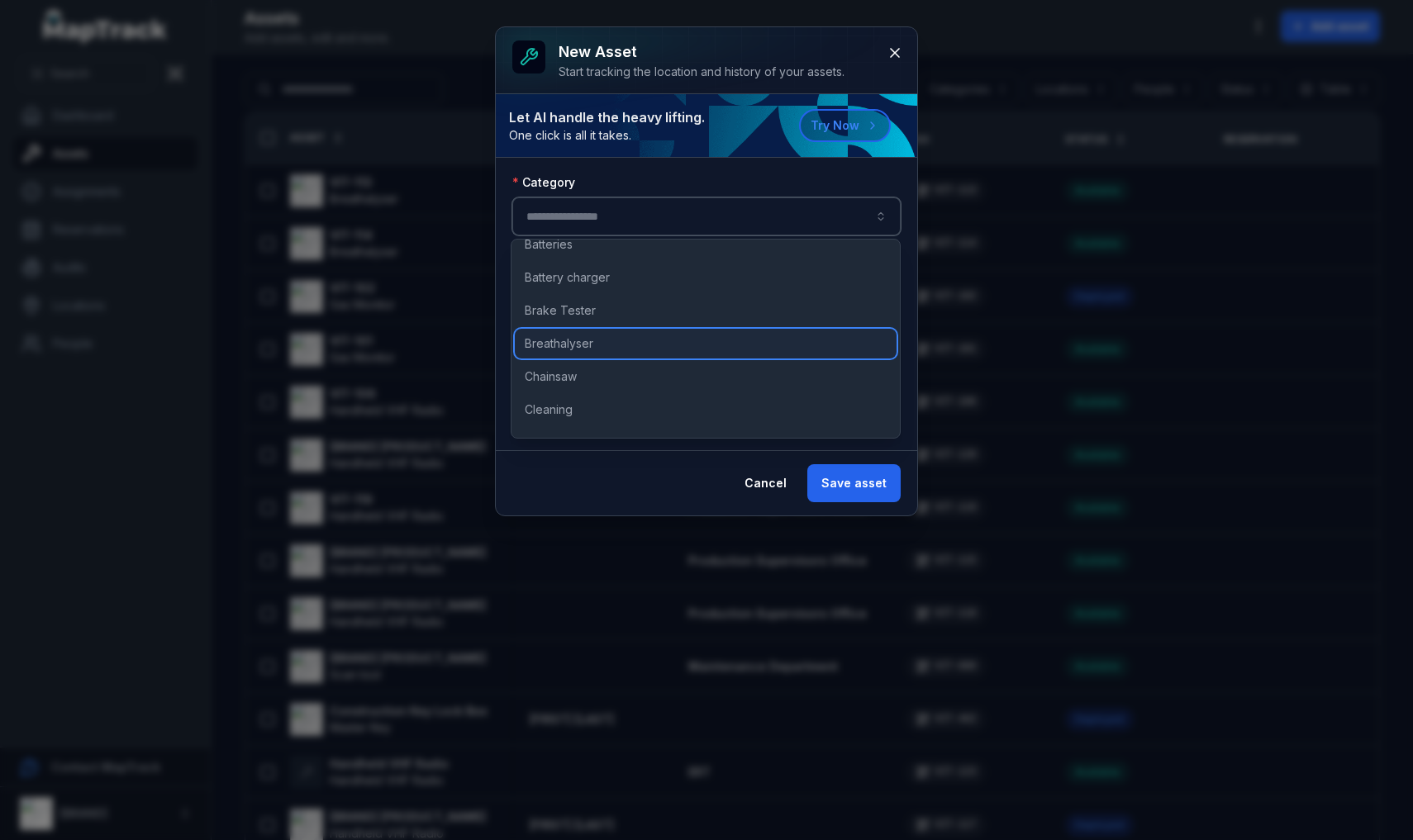 click on "Breathalyser" at bounding box center [559, 344] 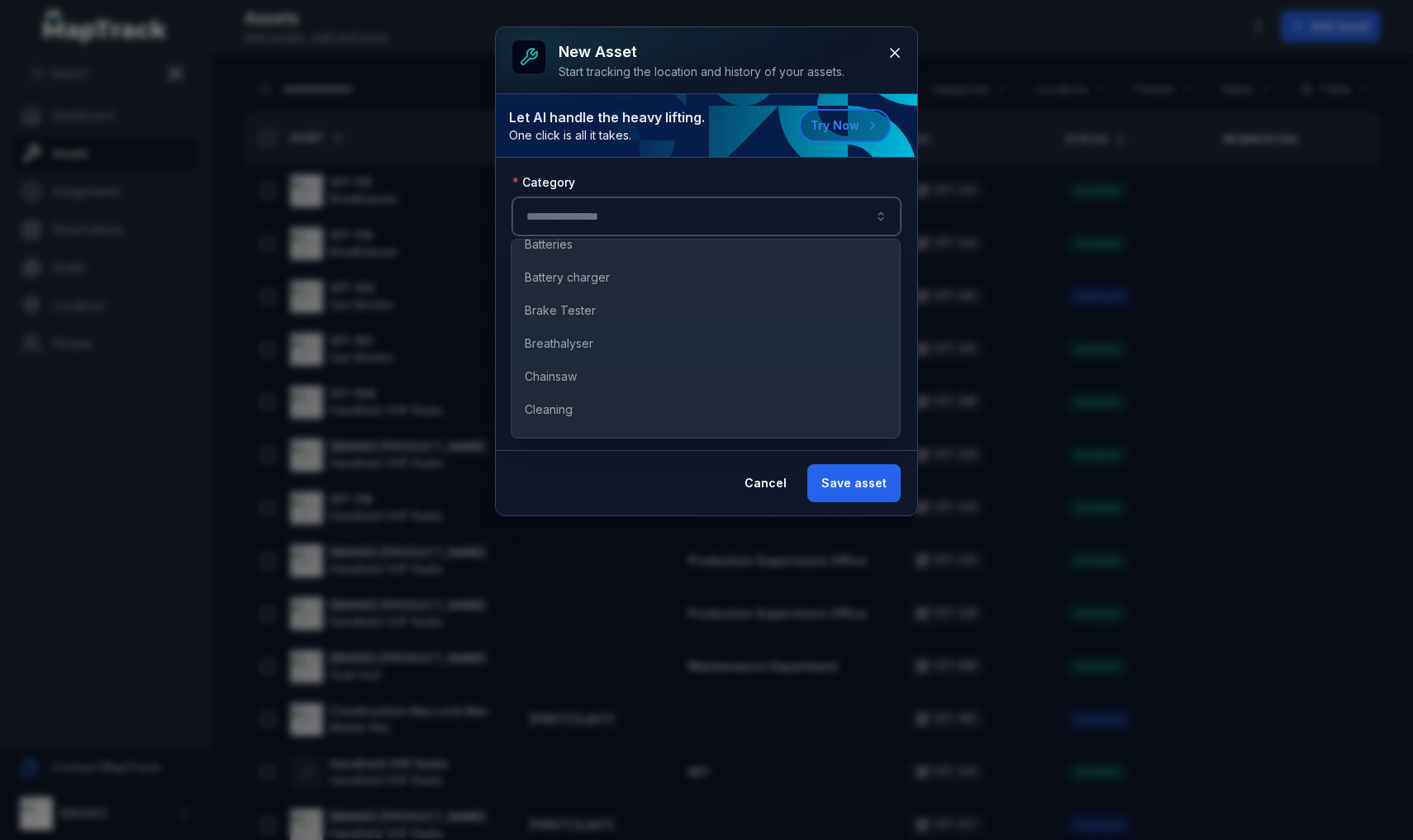 type on "**********" 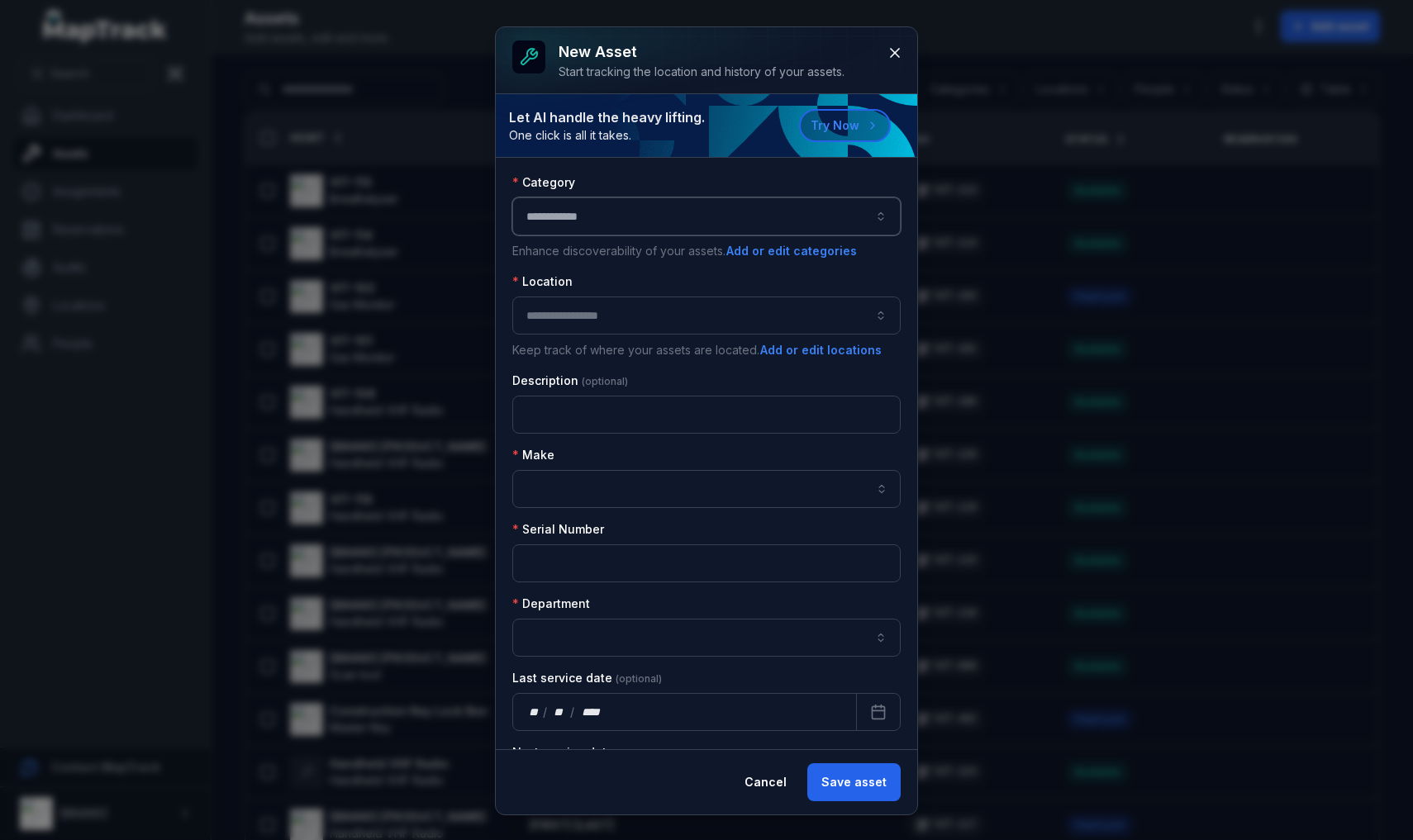 click at bounding box center (706, 316) 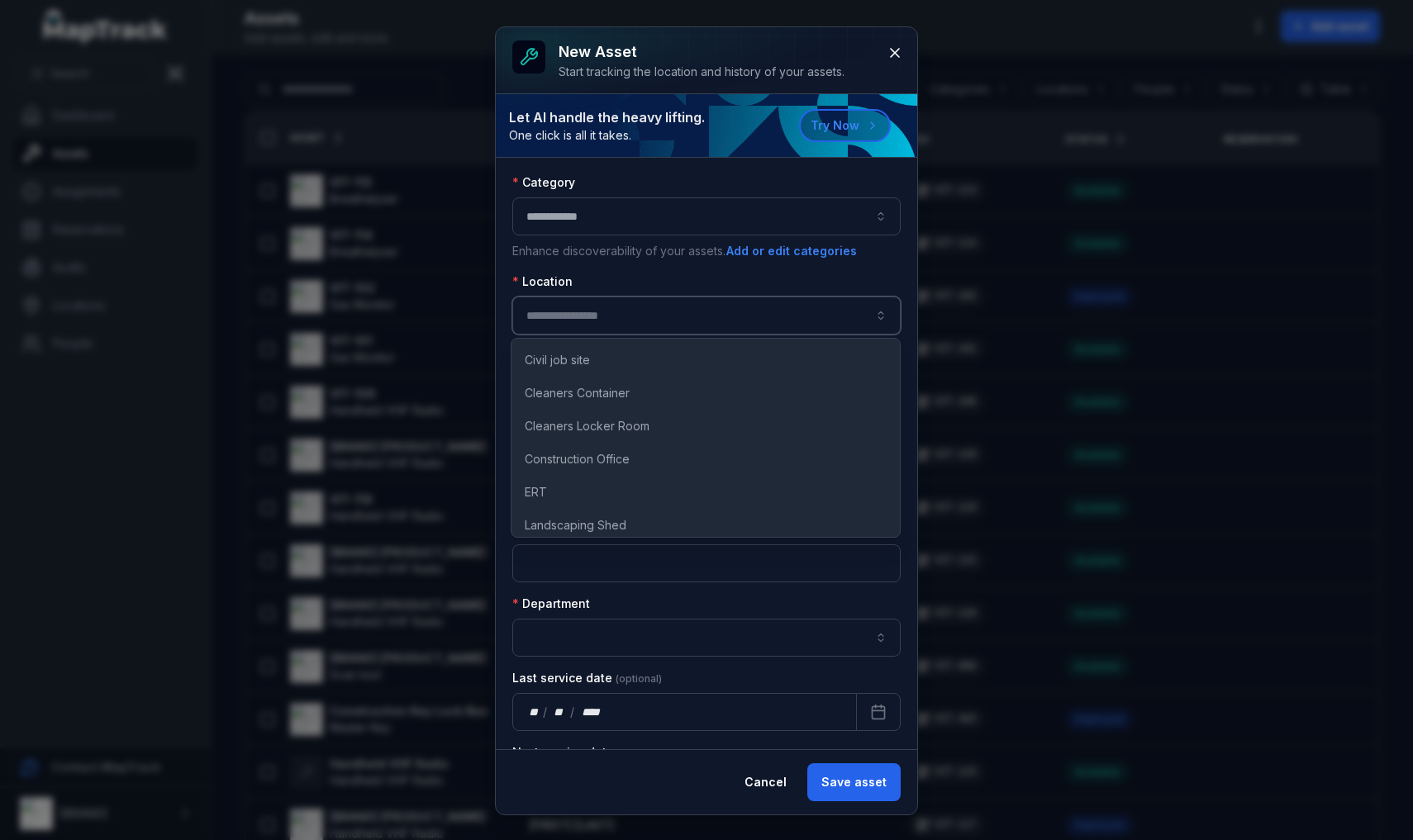 click at bounding box center (706, 316) 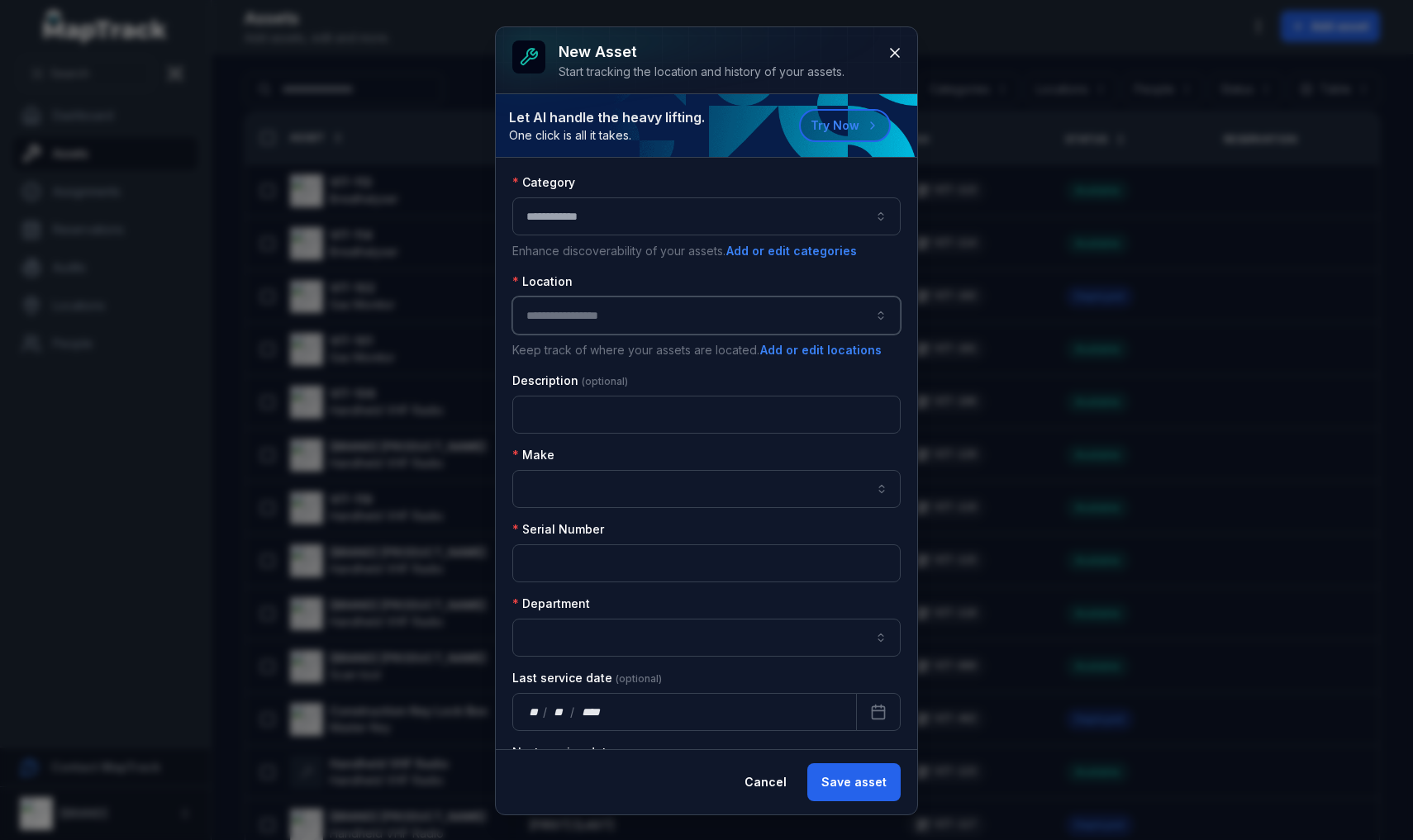 click at bounding box center (706, 316) 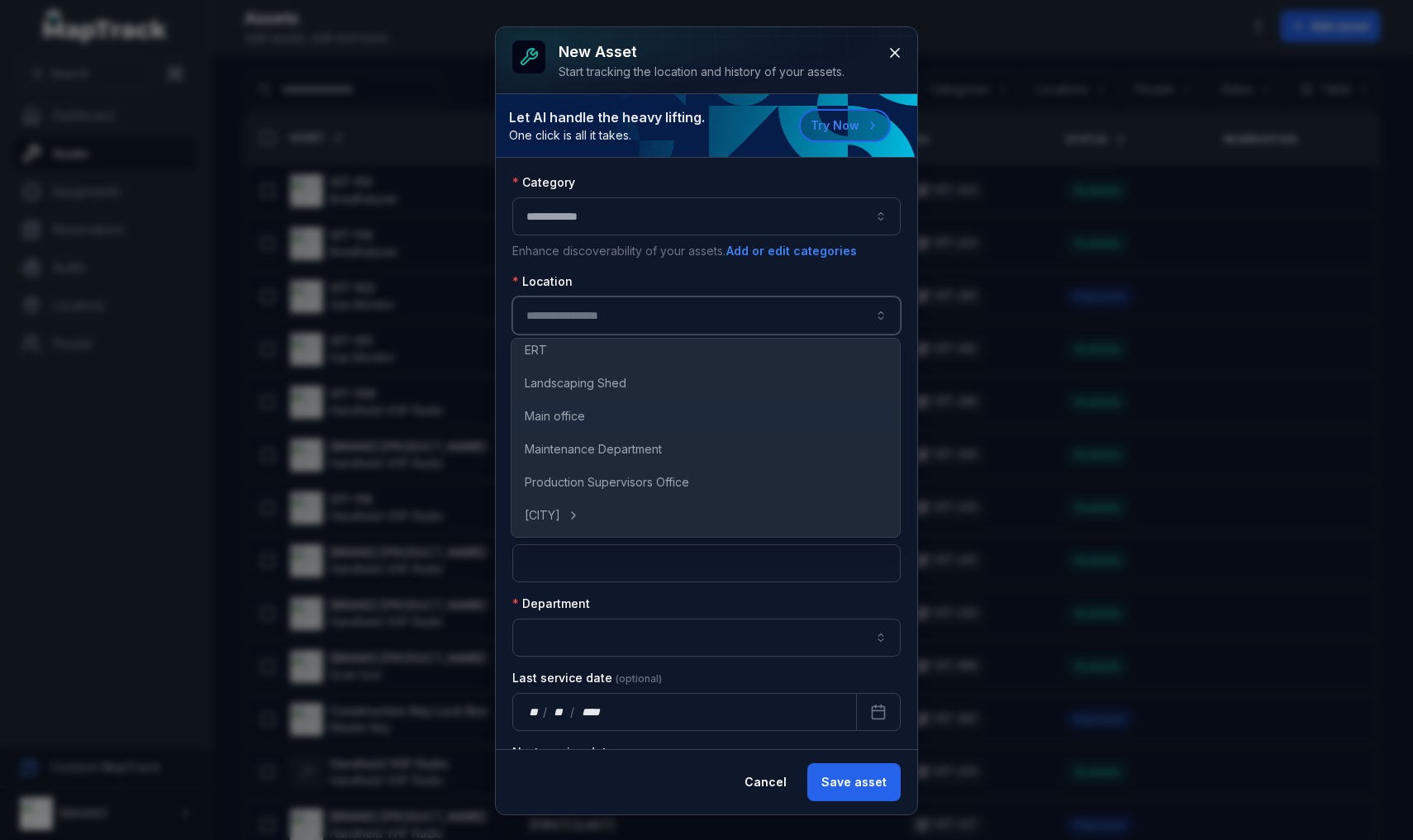 scroll, scrollTop: 142, scrollLeft: 0, axis: vertical 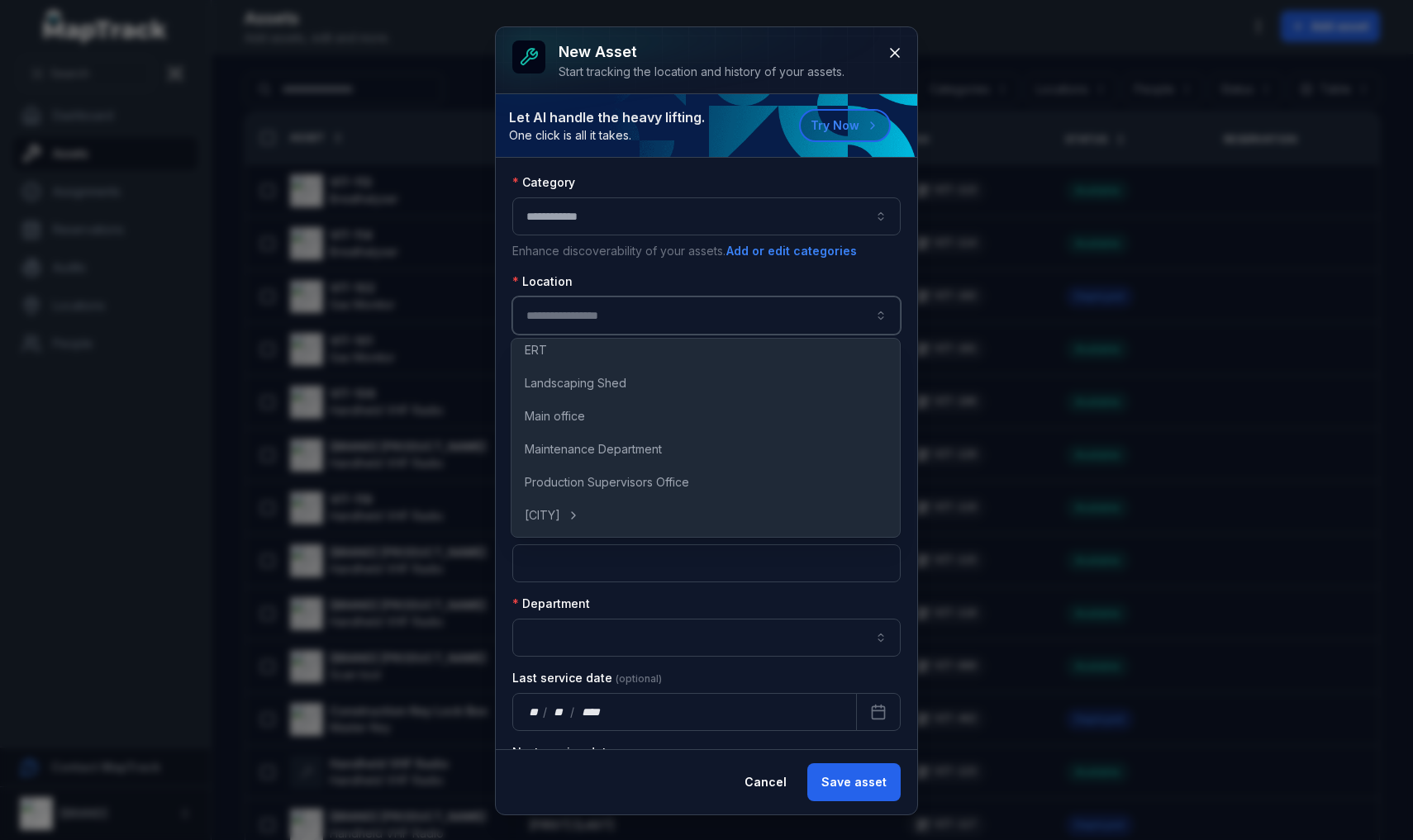click at bounding box center (706, 316) 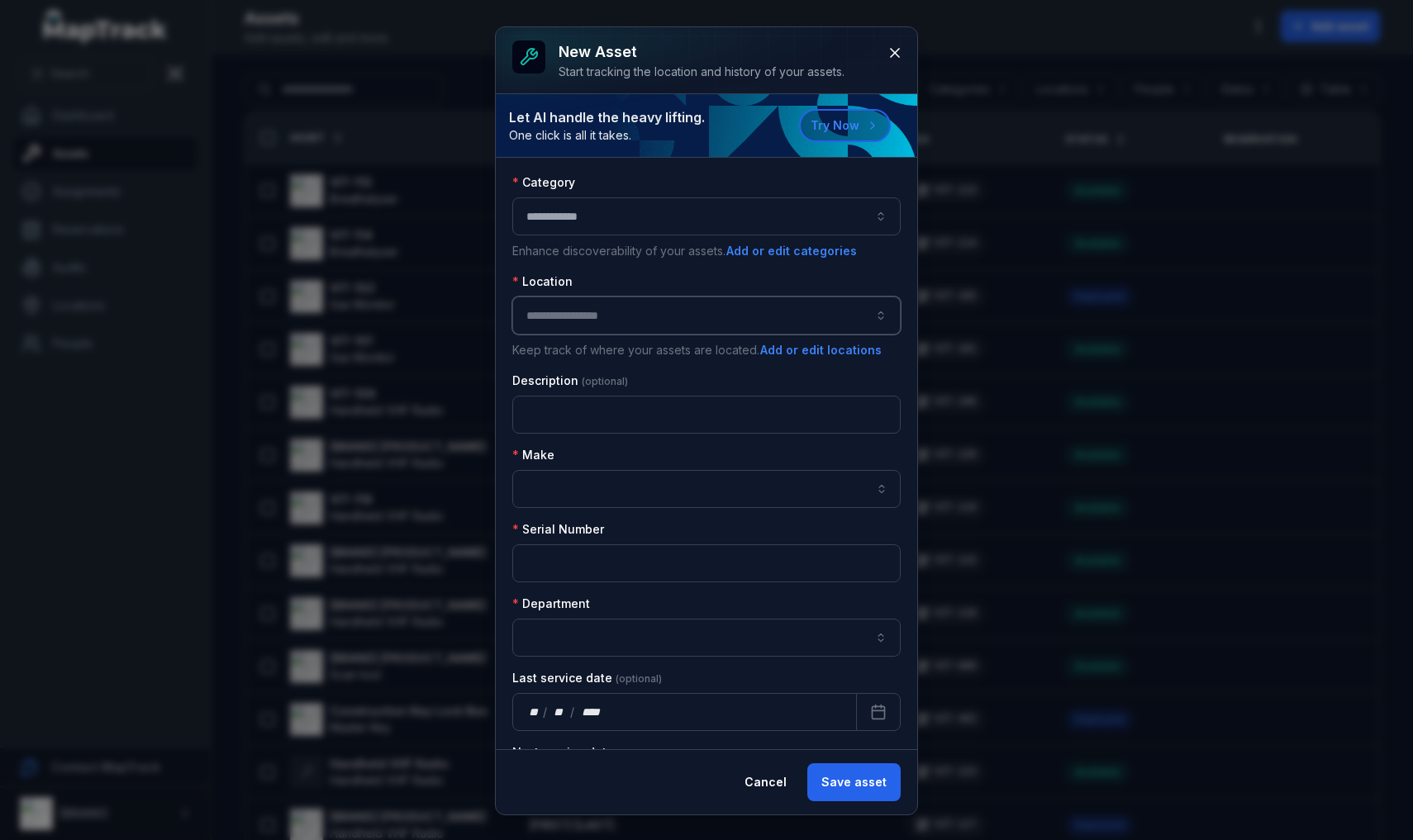 click at bounding box center (706, 316) 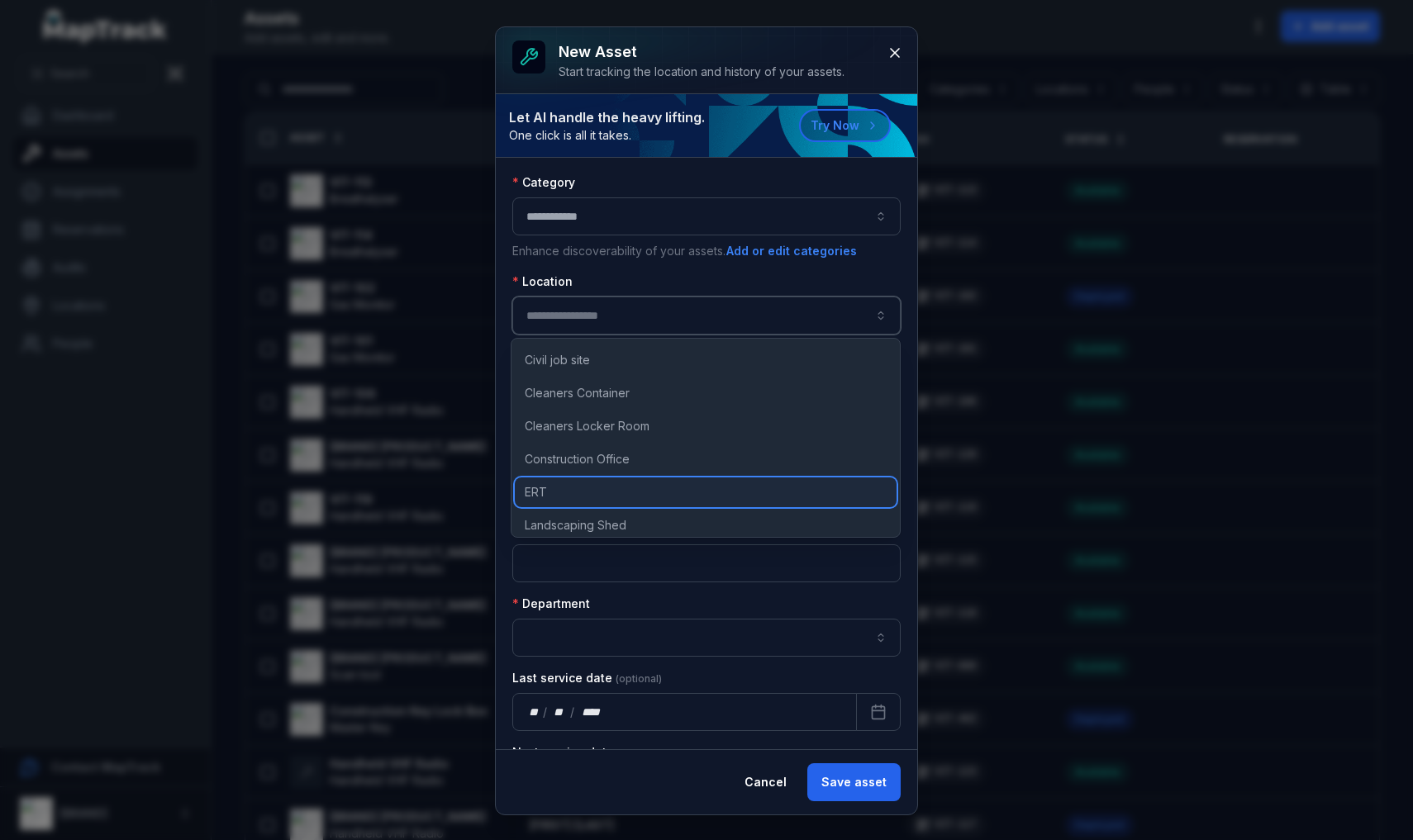 click on "ERT" at bounding box center (706, 492) 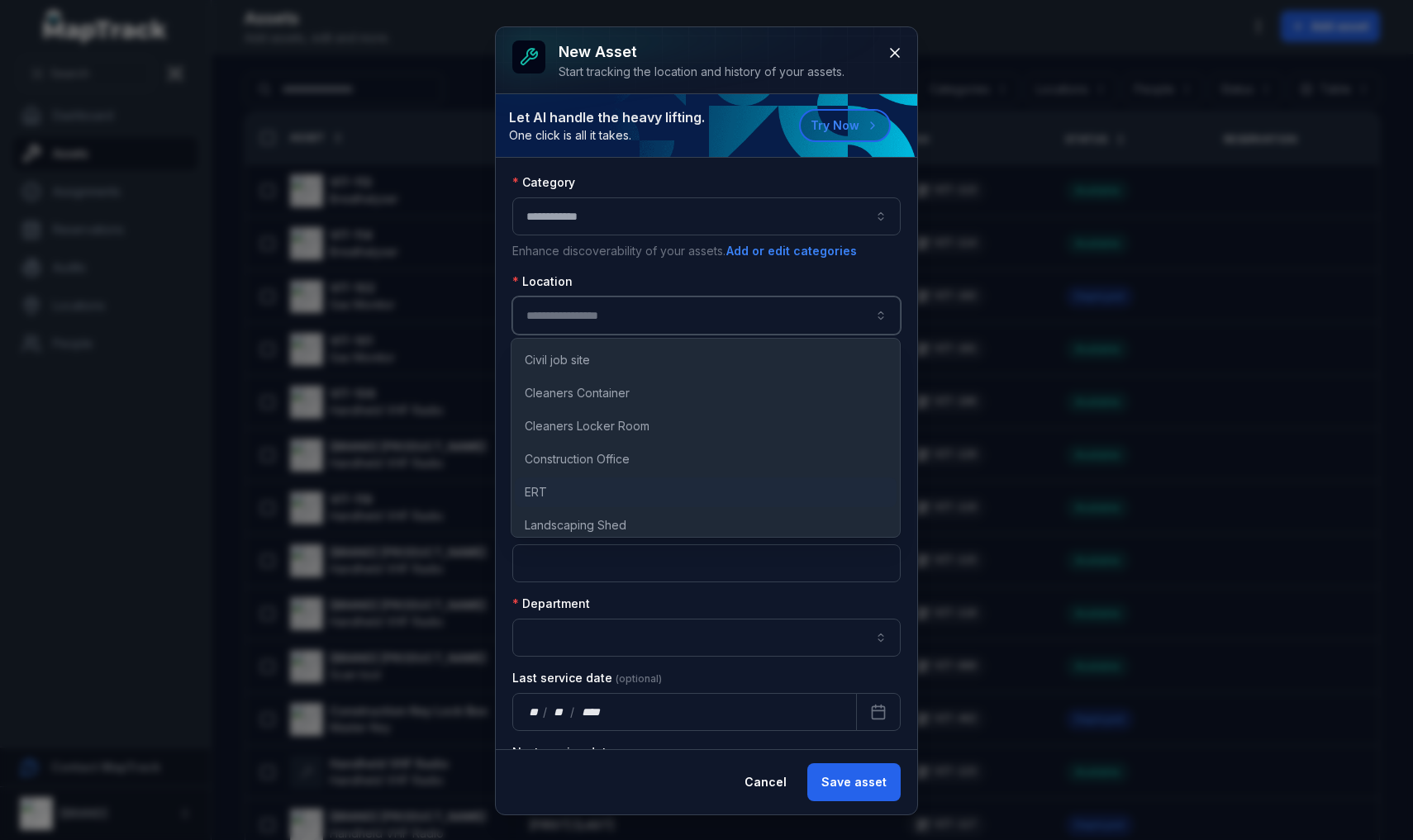 type on "***" 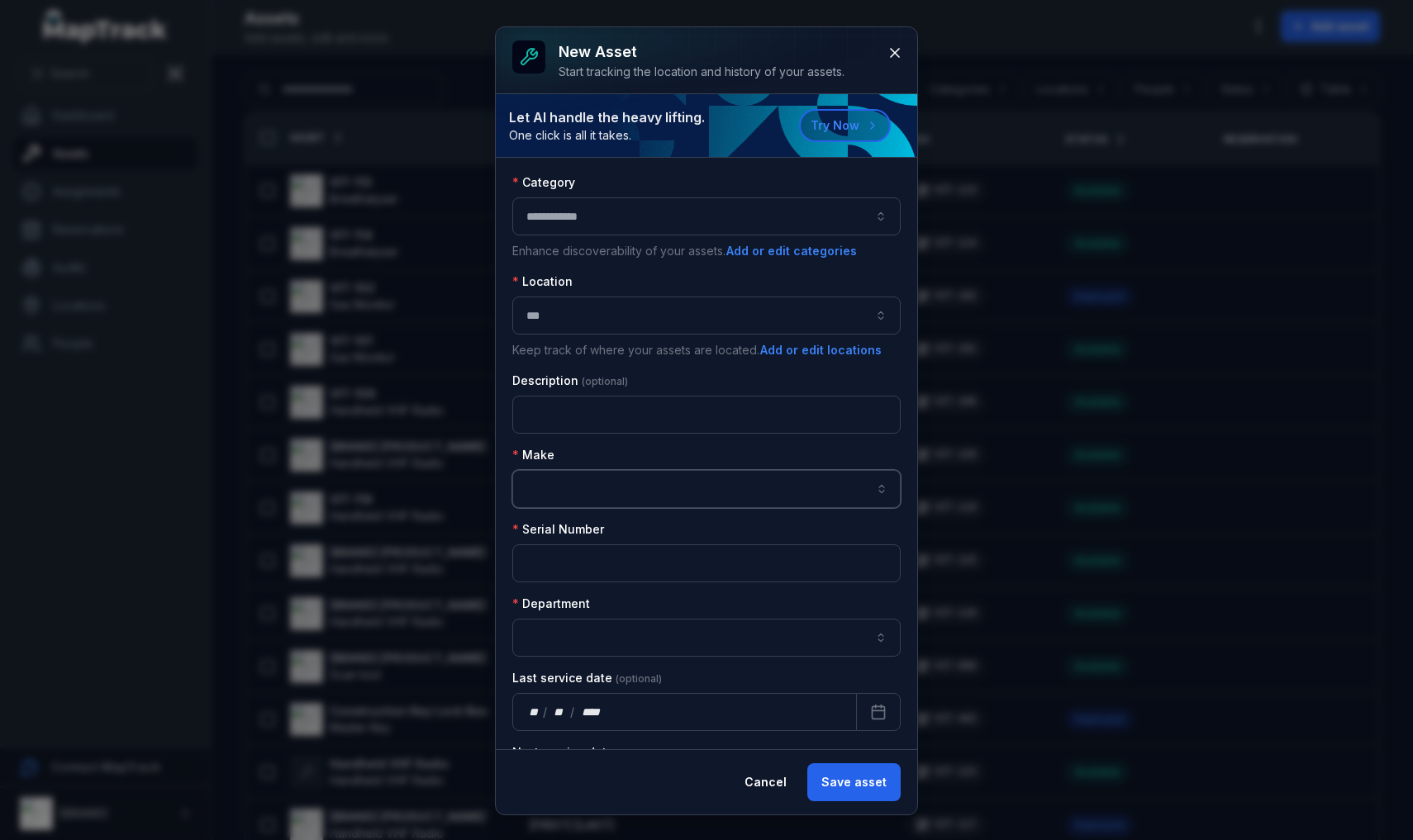 click at bounding box center (706, 489) 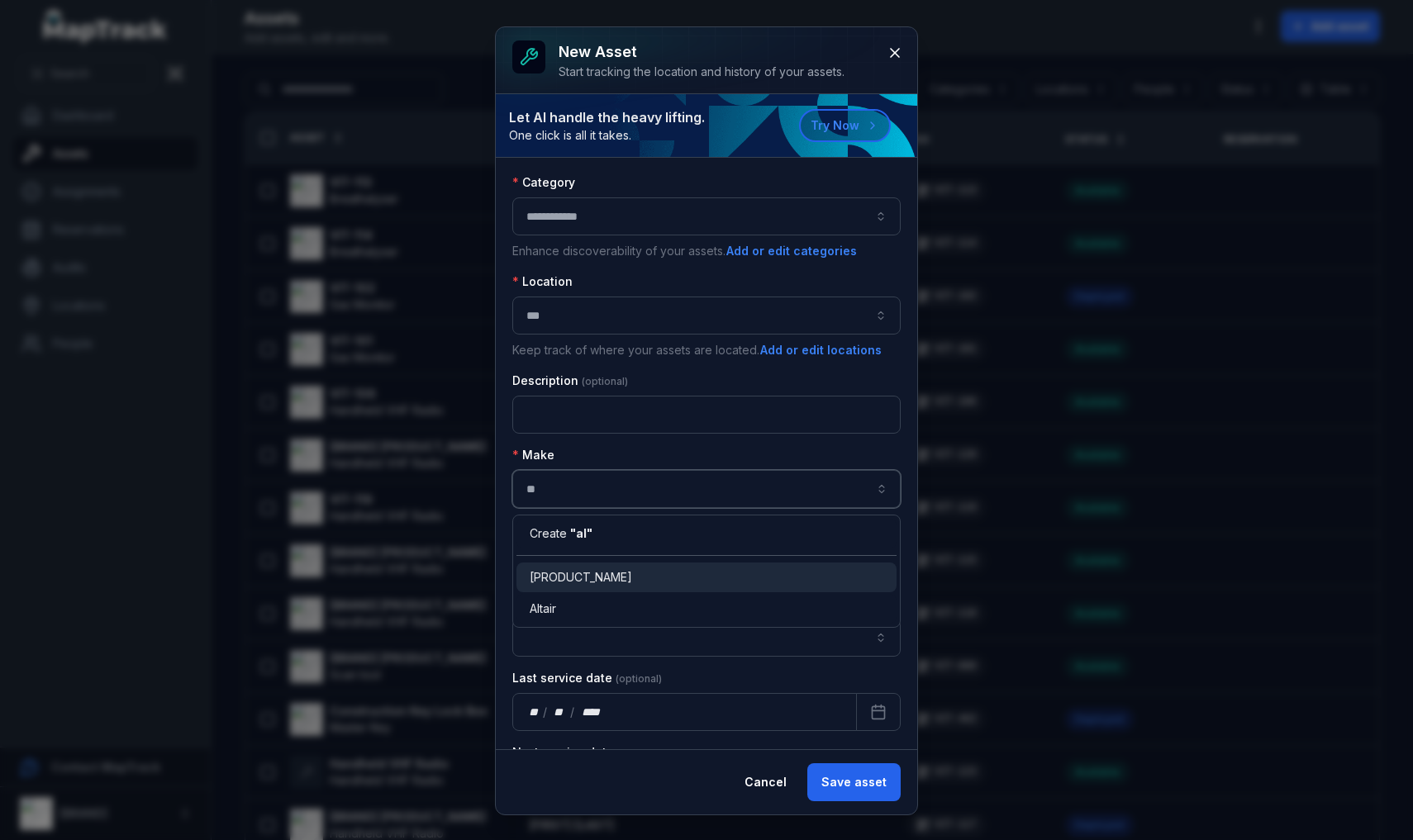 type on "*********" 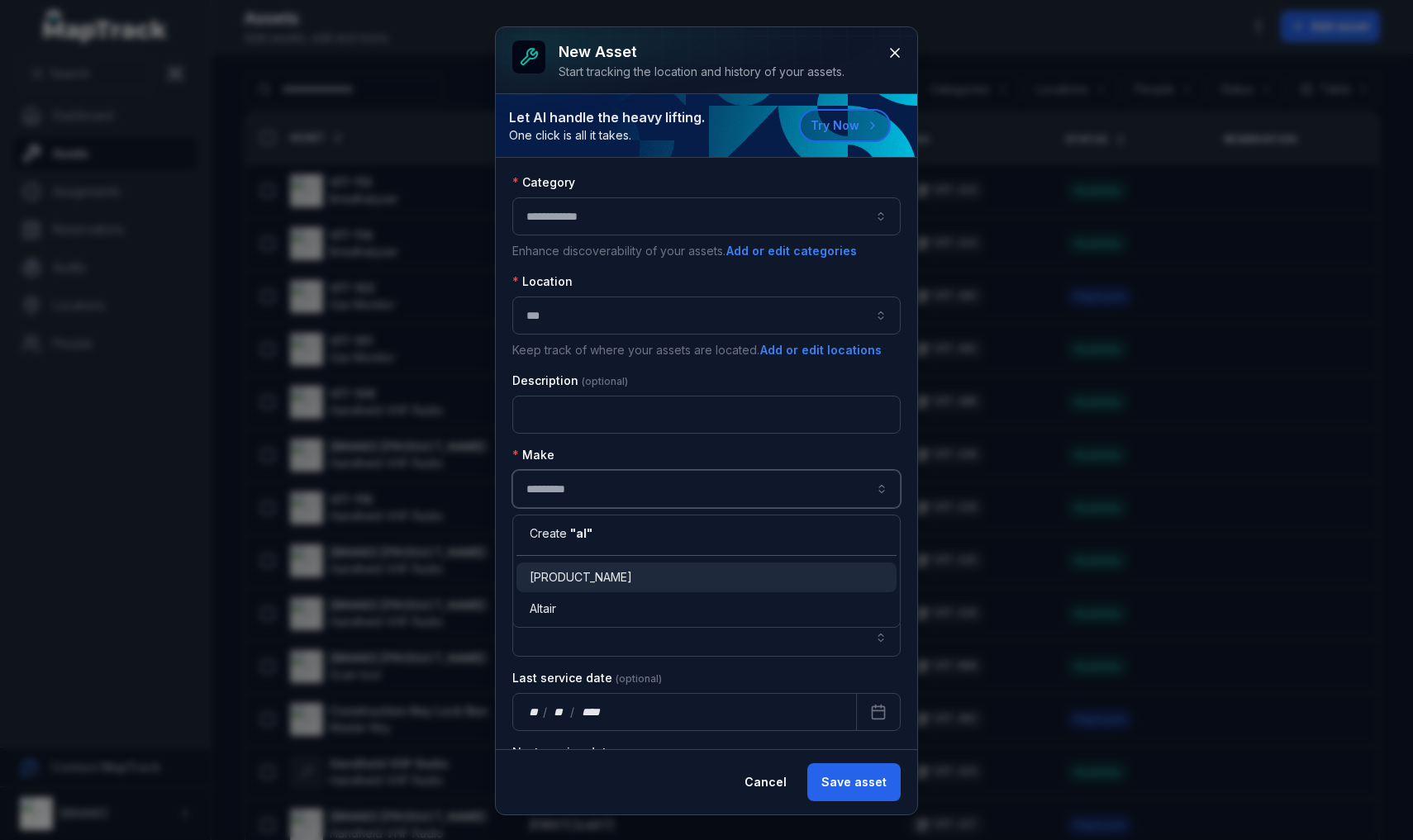 click on "[PRODUCT_NAME]" at bounding box center [581, 577] 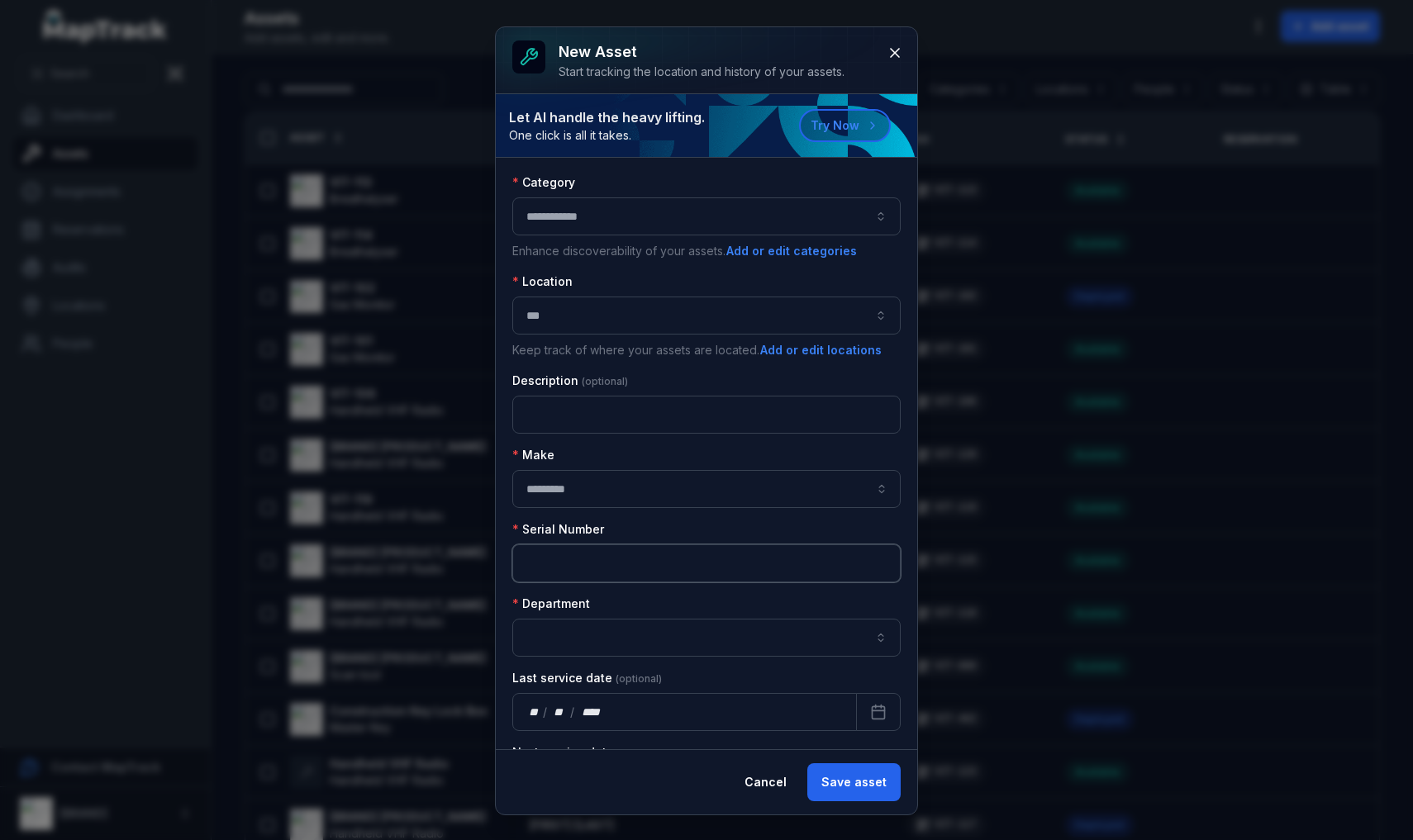 click at bounding box center (706, 563) 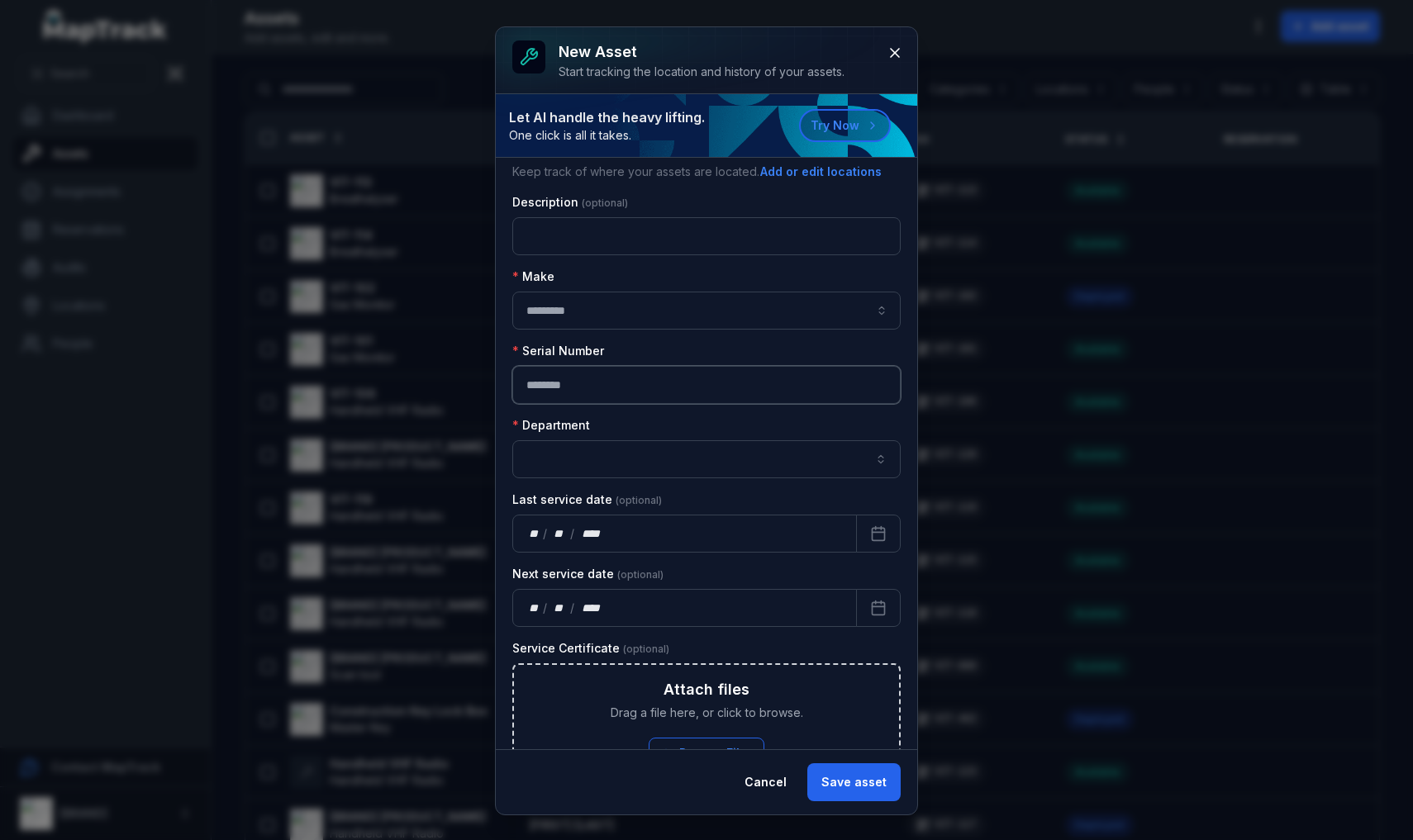 scroll, scrollTop: 184, scrollLeft: 0, axis: vertical 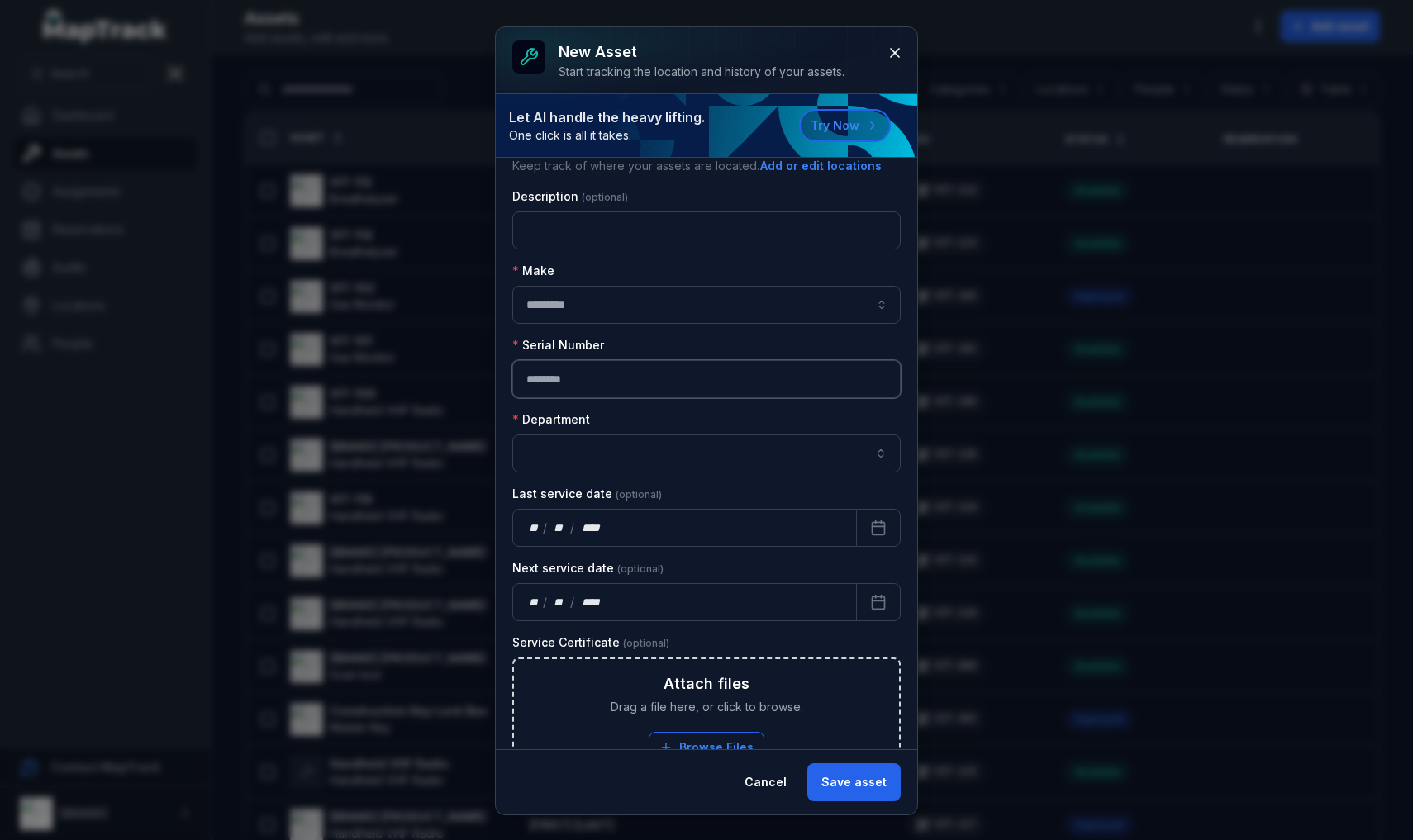 type on "********" 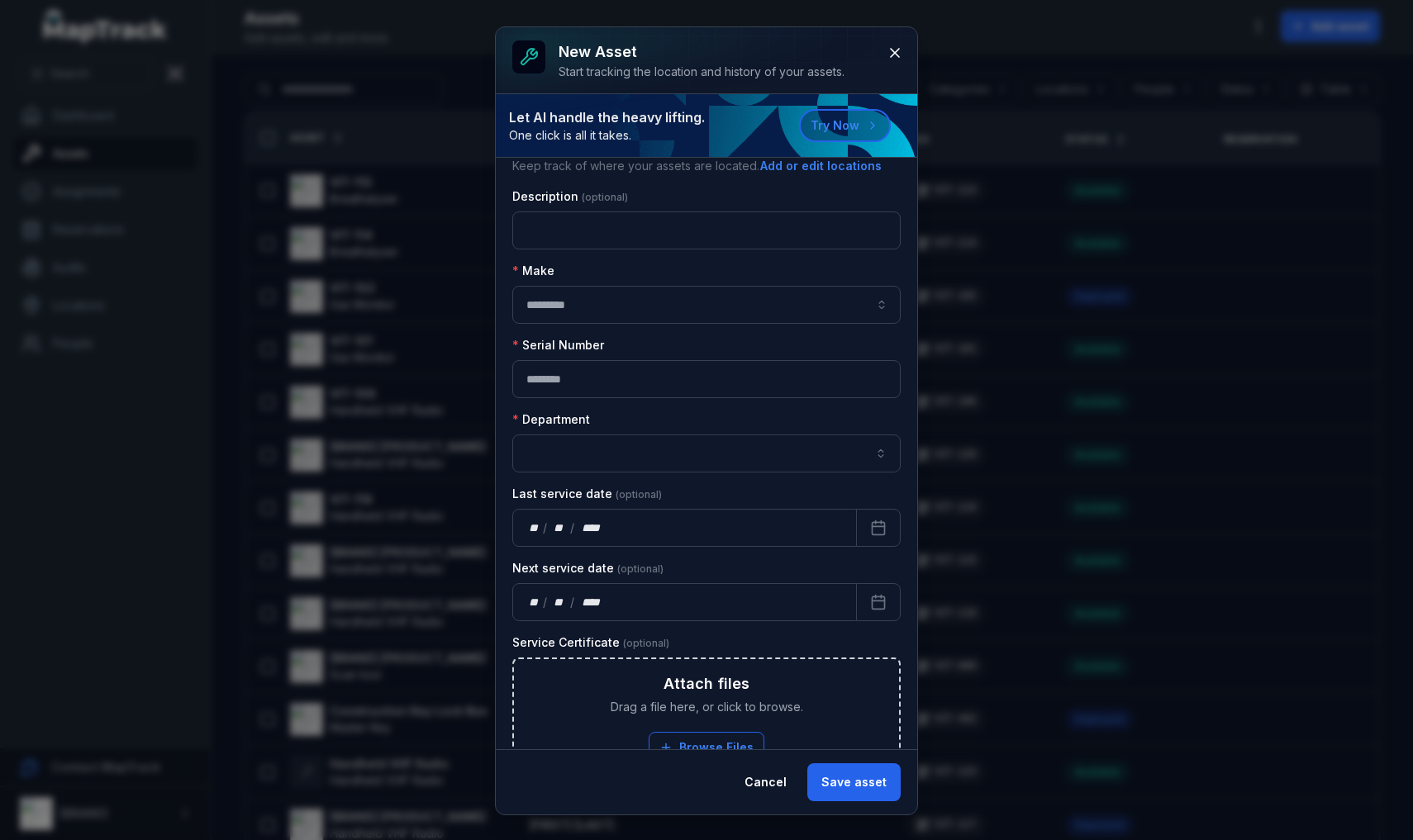 click at bounding box center (706, 453) 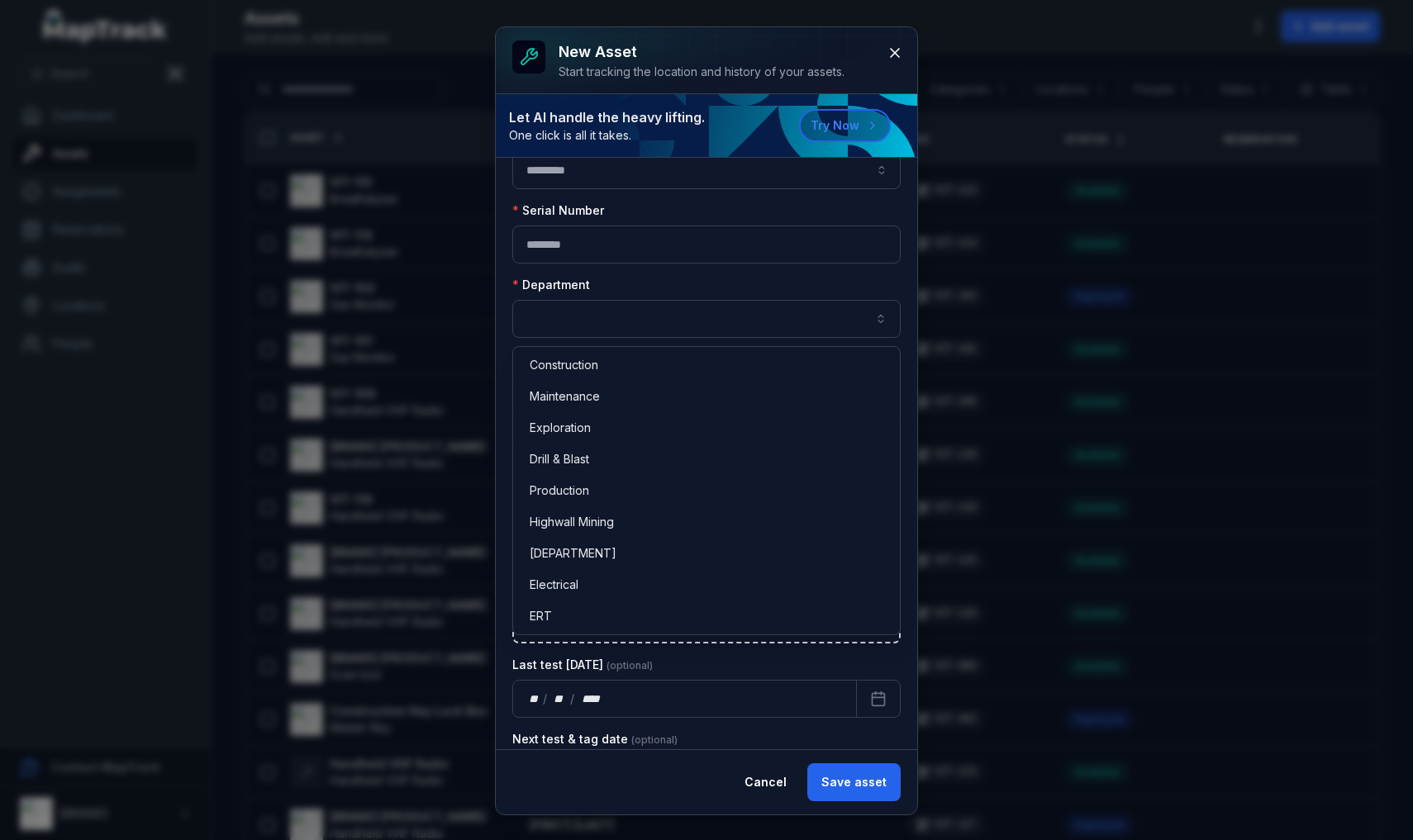 scroll, scrollTop: 321, scrollLeft: 0, axis: vertical 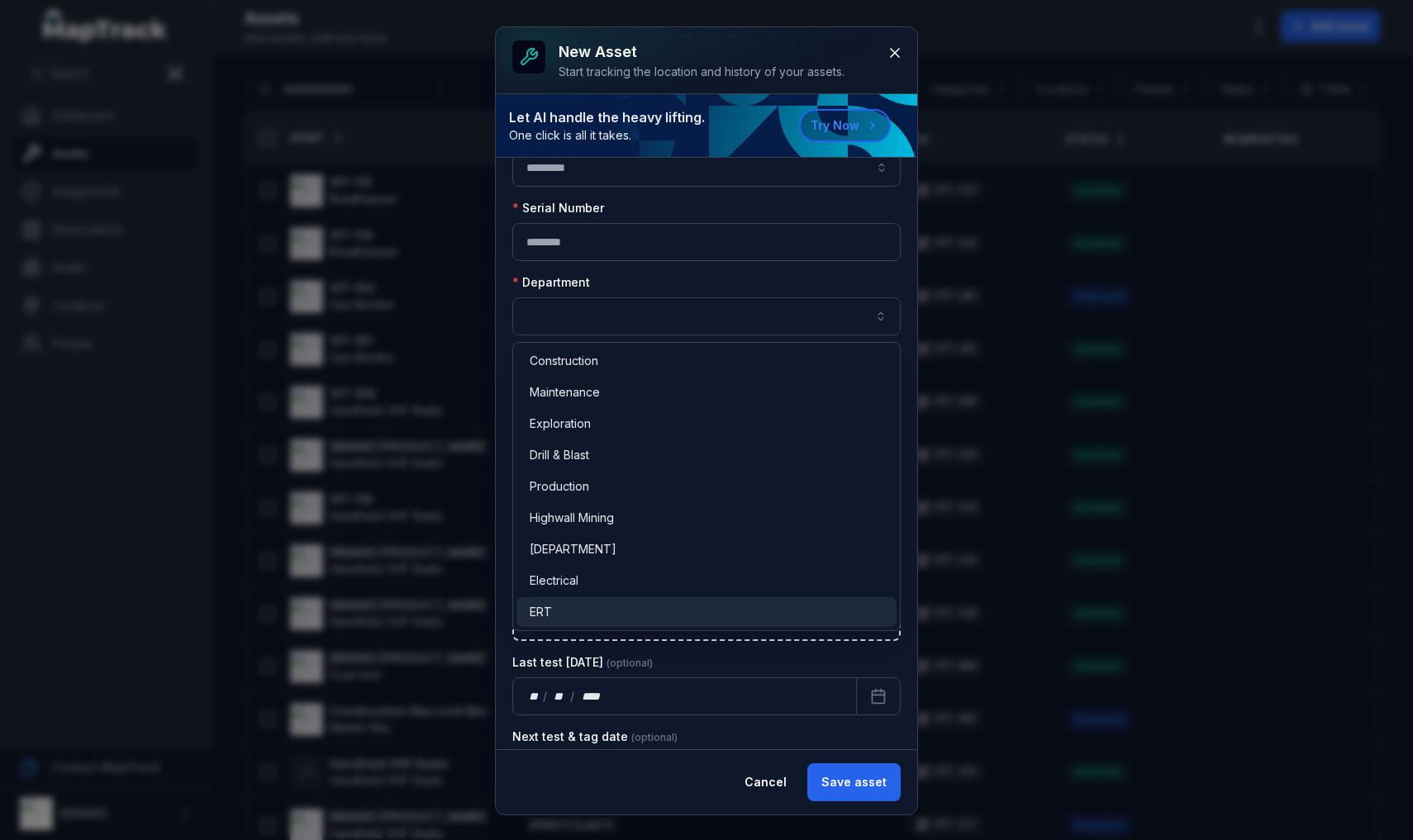 click on "ERT" at bounding box center [540, 612] 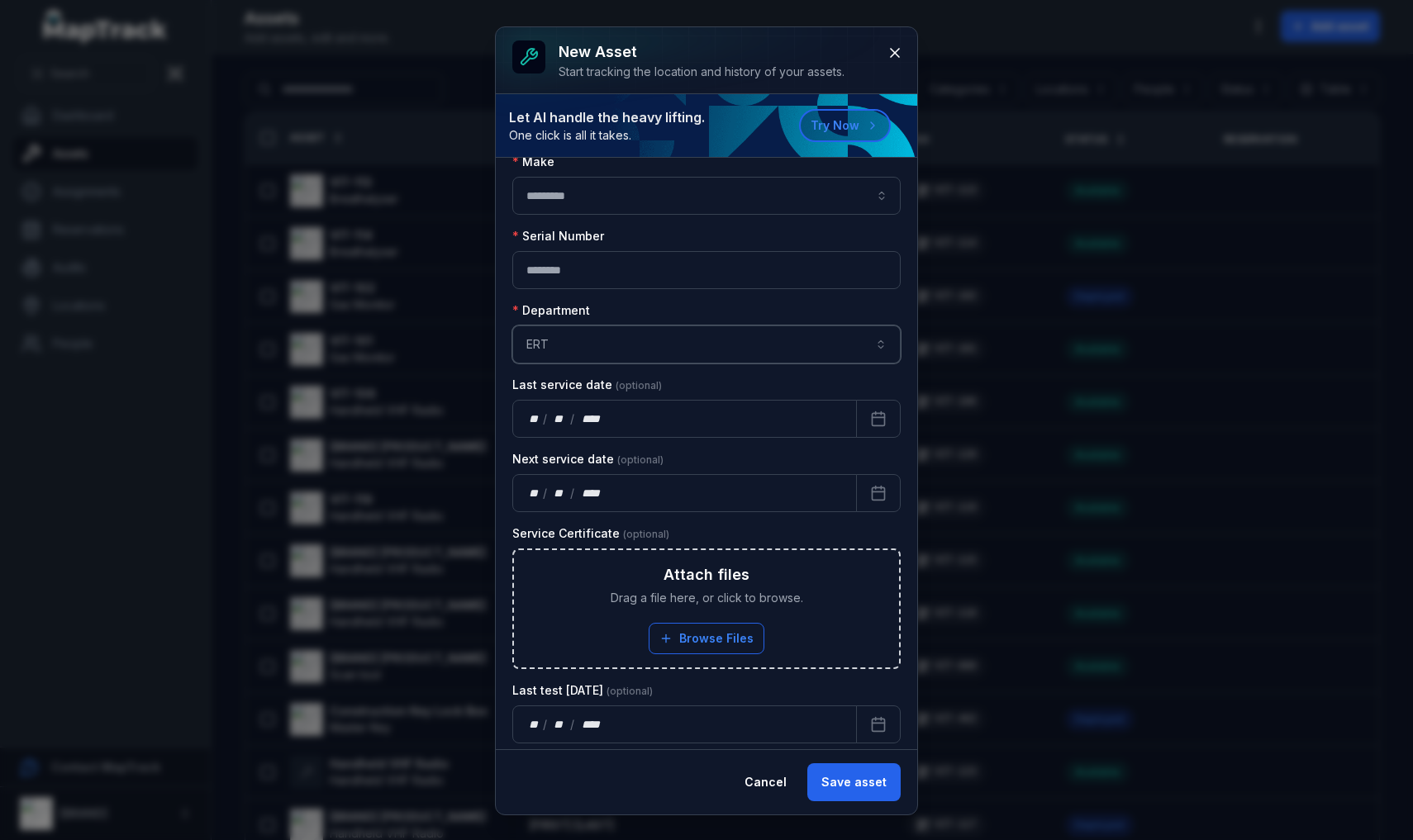 scroll, scrollTop: 287, scrollLeft: 0, axis: vertical 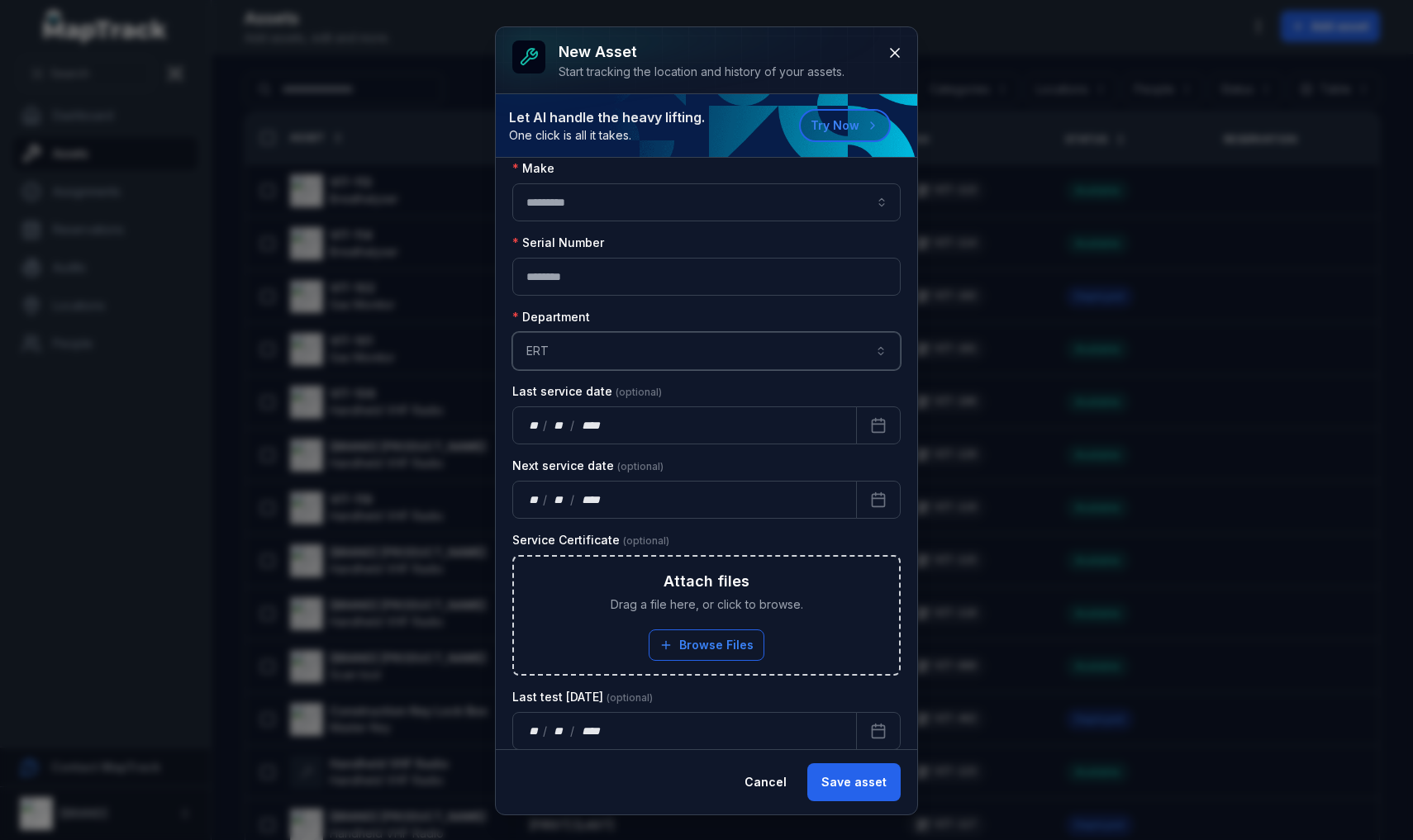 type 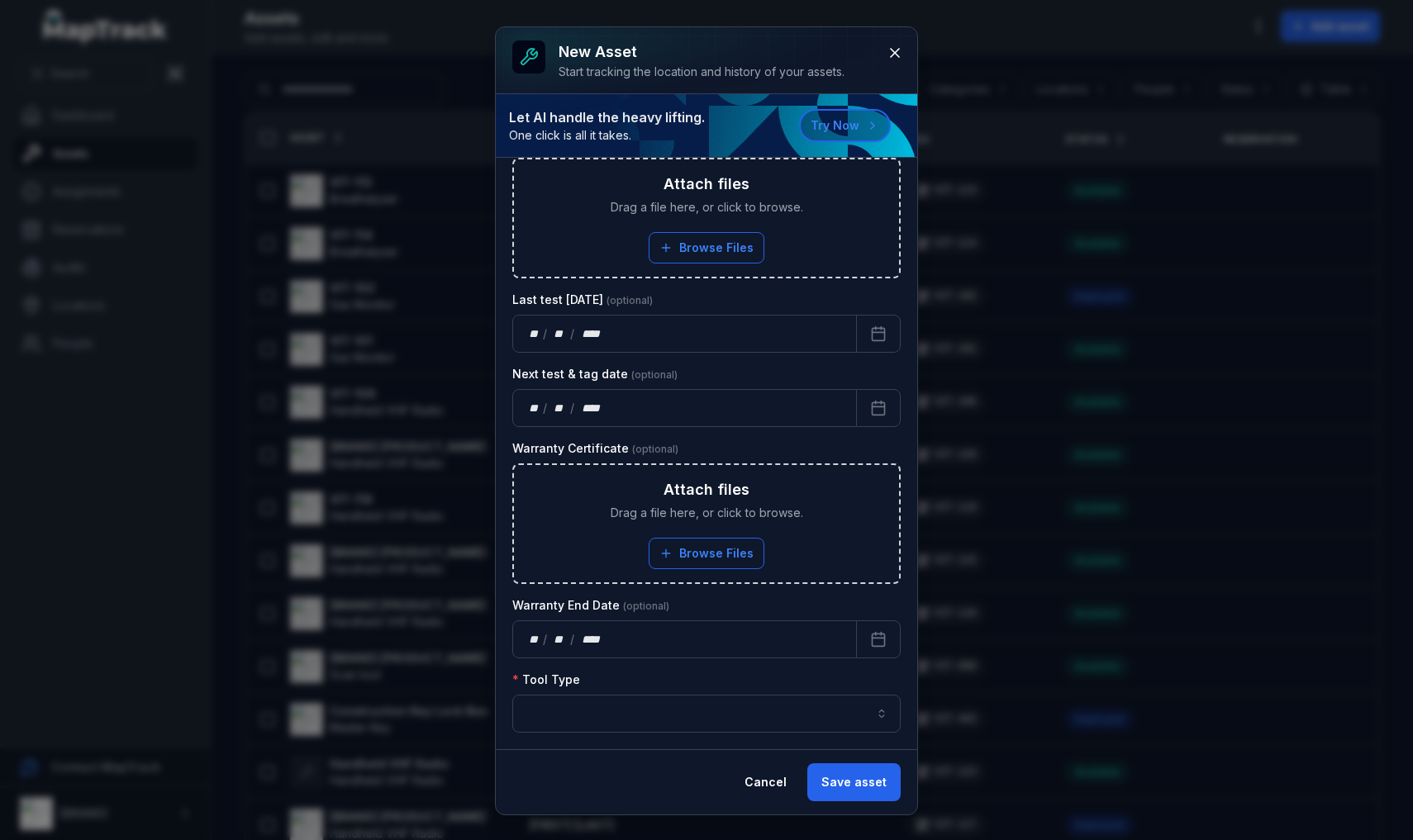 scroll, scrollTop: 684, scrollLeft: 0, axis: vertical 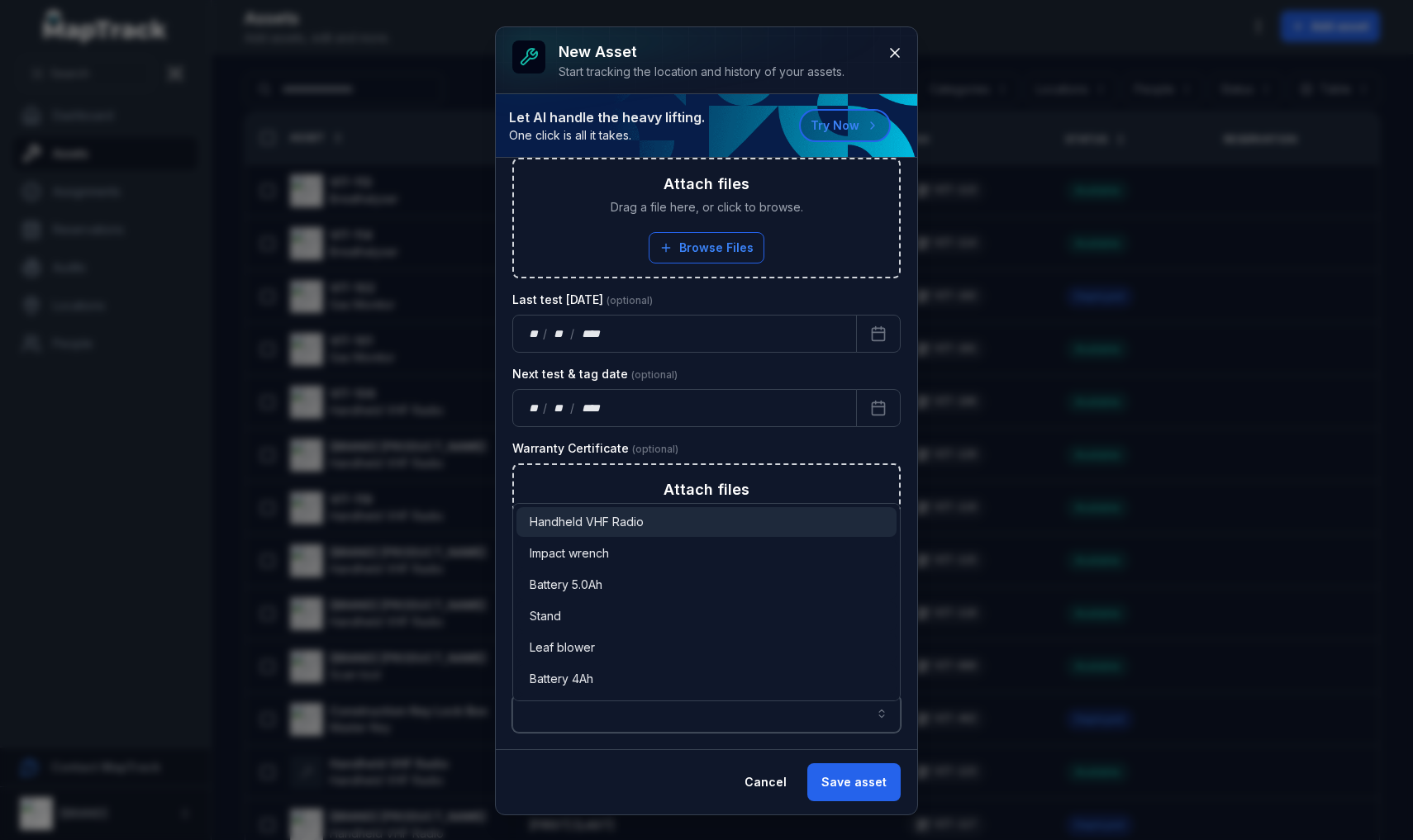 click at bounding box center (706, 714) 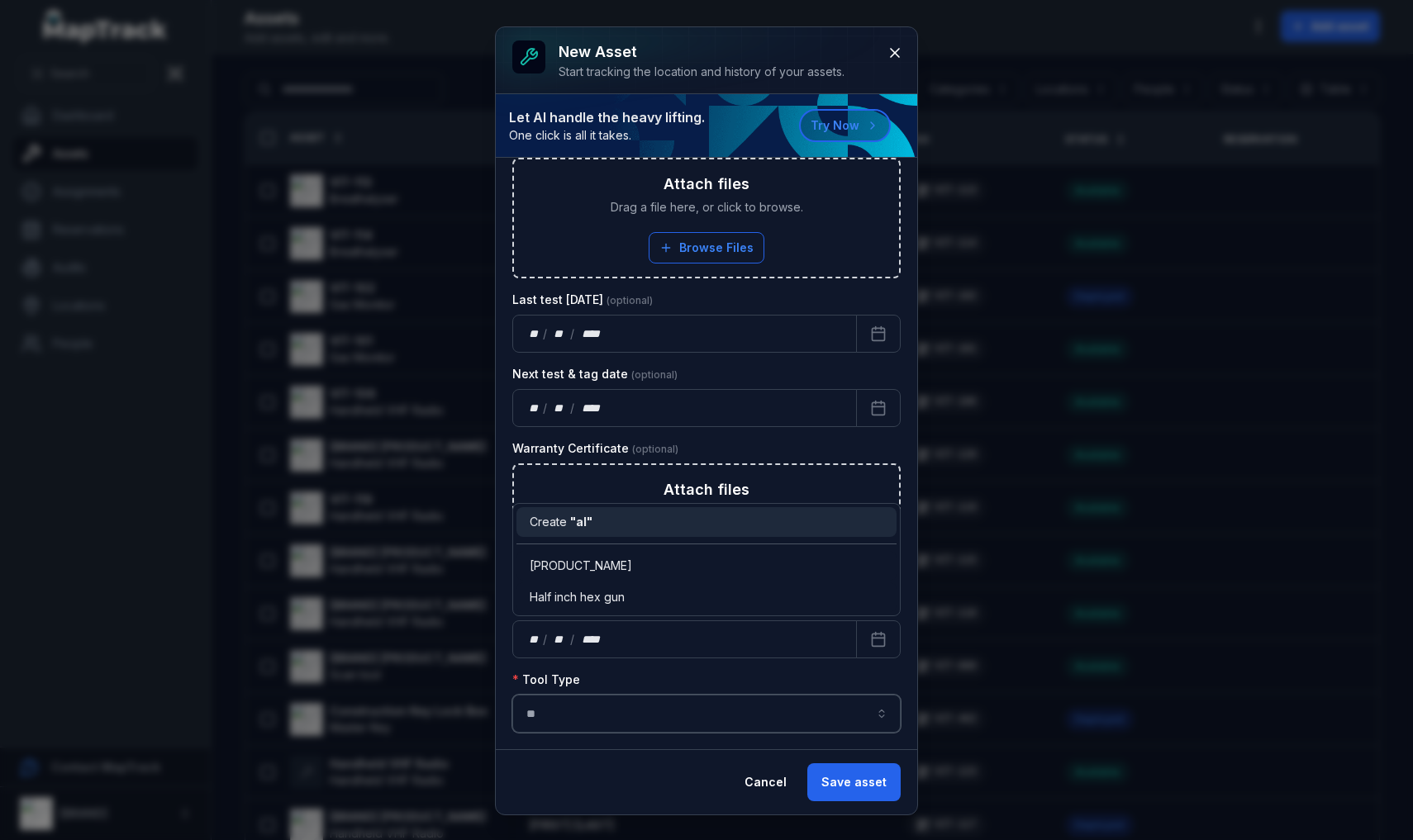 scroll, scrollTop: 0, scrollLeft: 0, axis: both 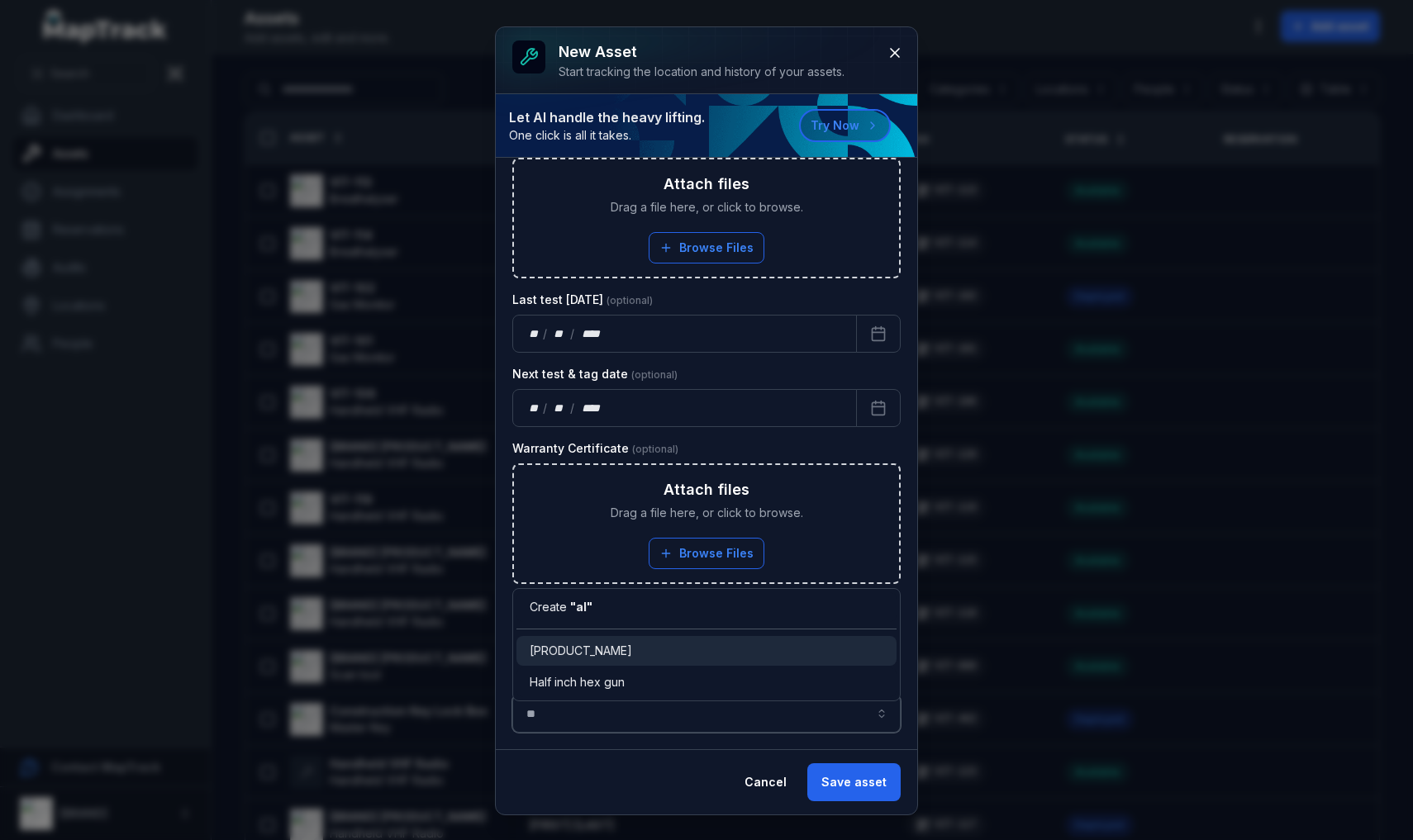 type on "*********" 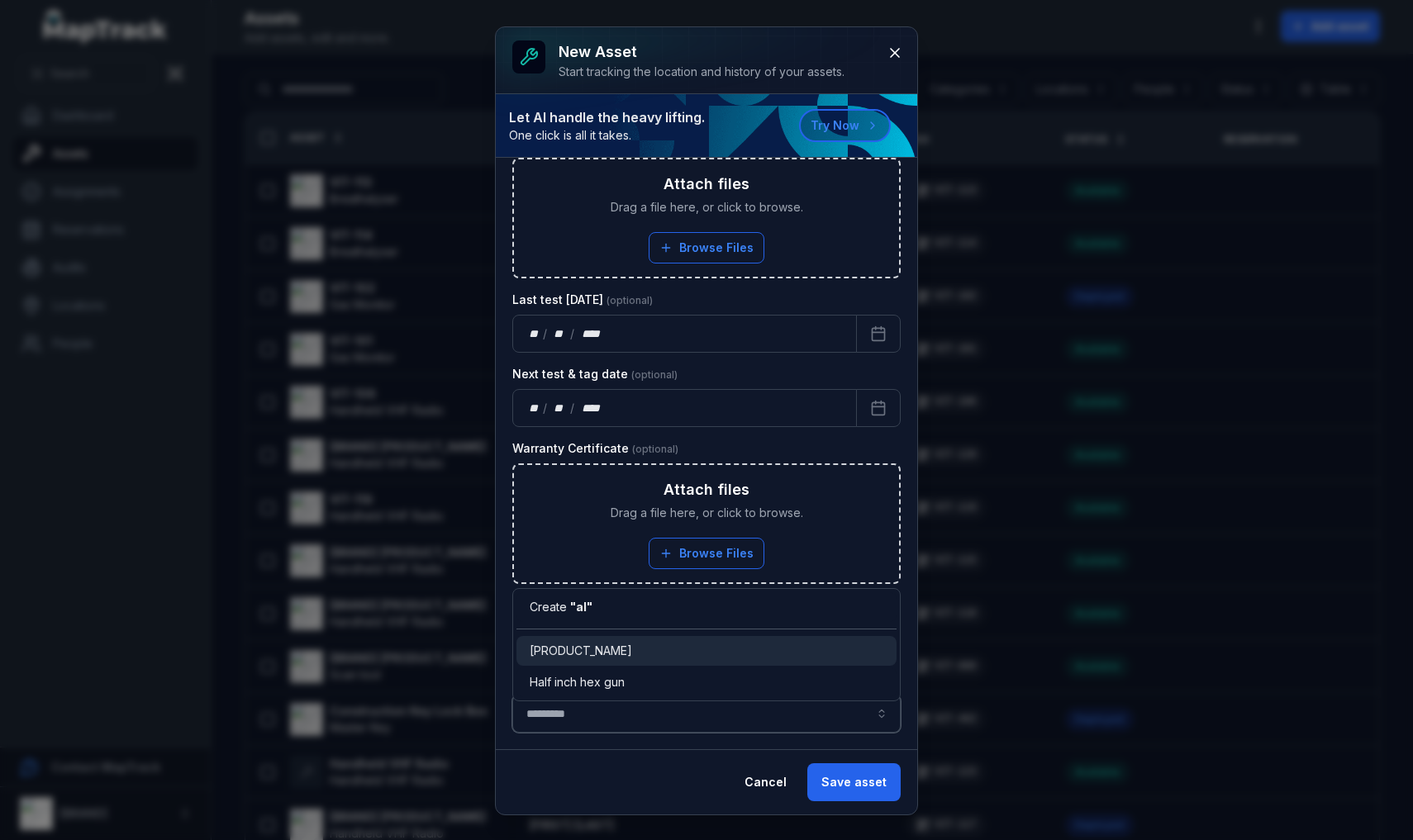 click on "[PRODUCT_NAME]" at bounding box center (706, 651) 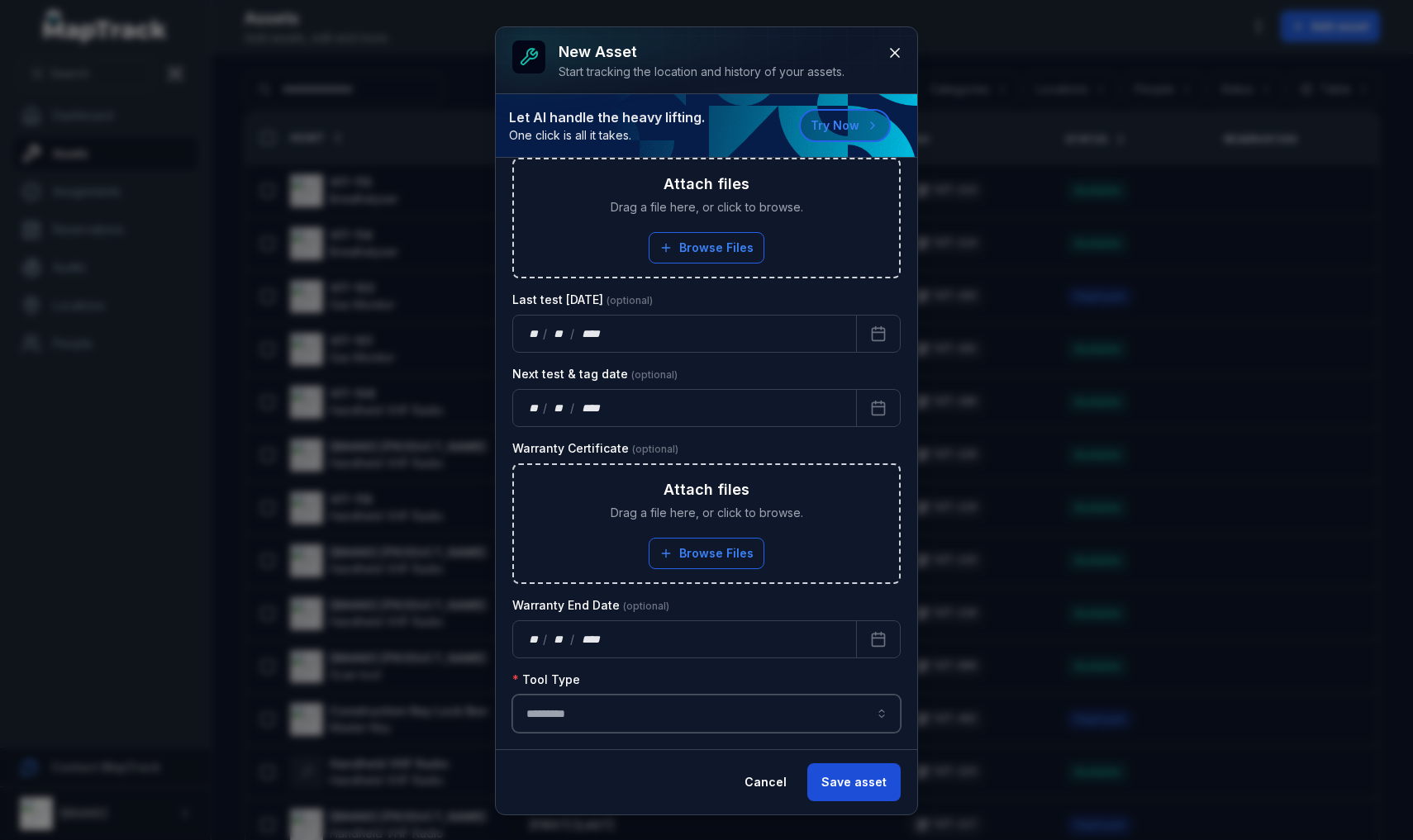 scroll, scrollTop: 684, scrollLeft: 0, axis: vertical 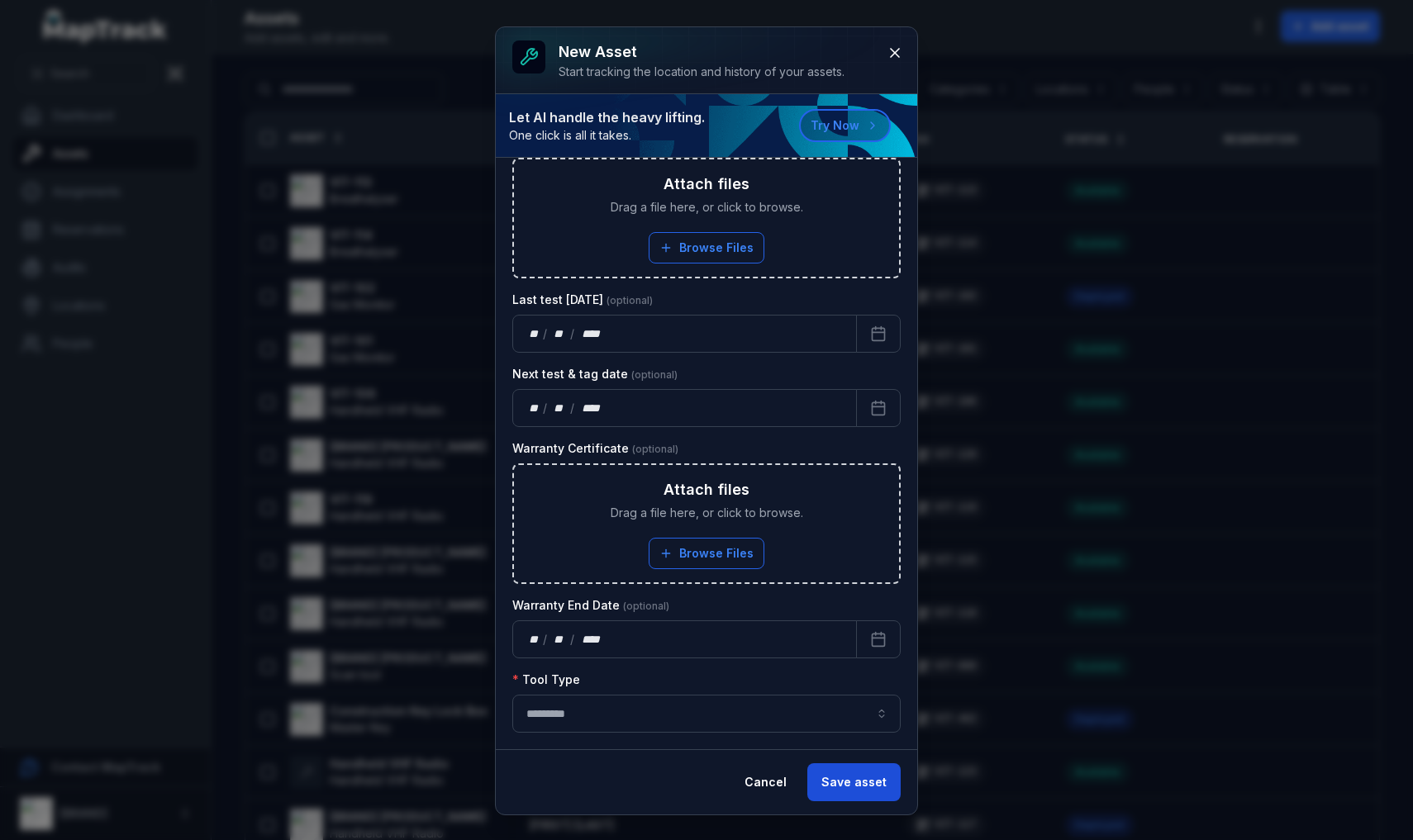 click on "Save asset" at bounding box center [854, 782] 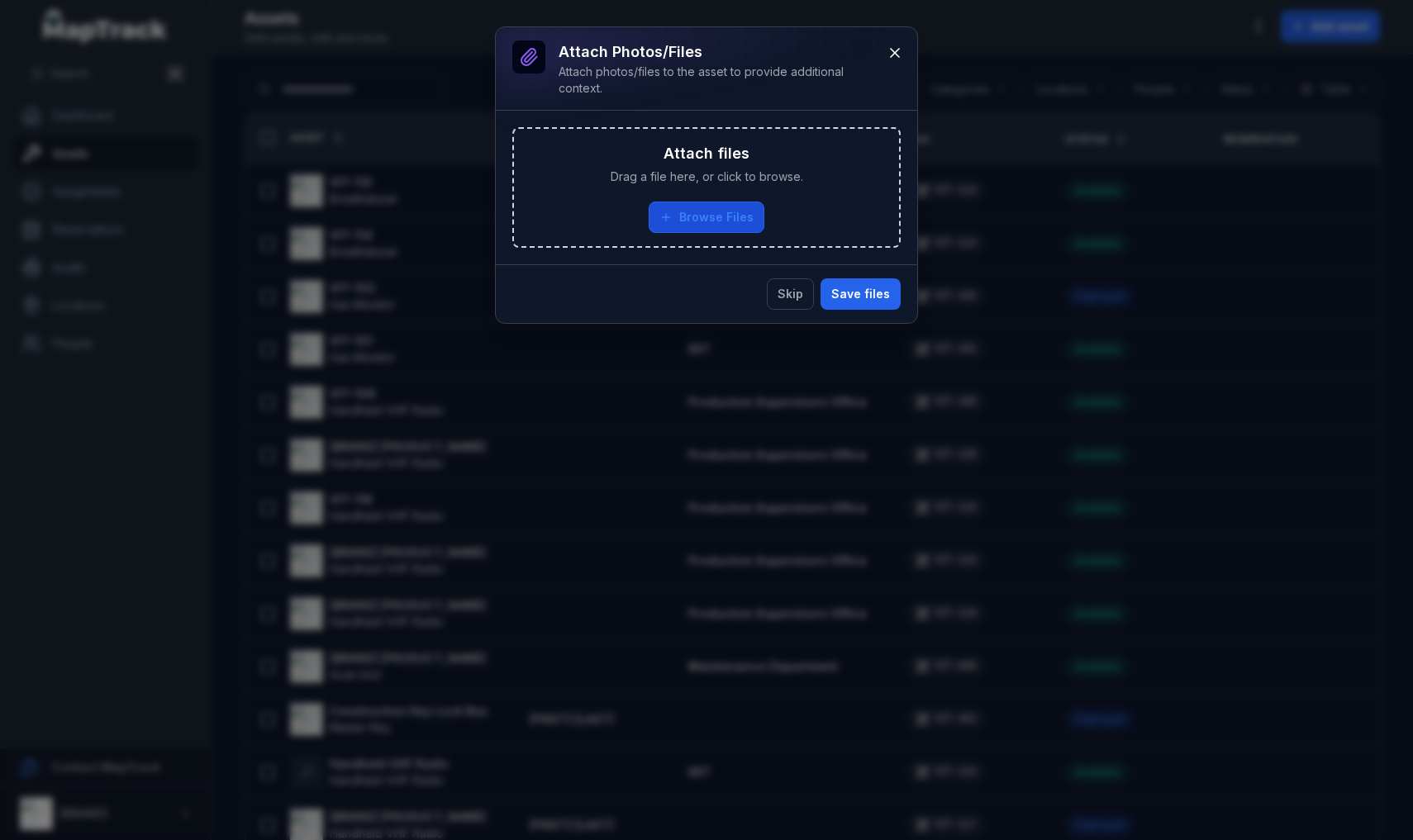 click on "Browse Files" at bounding box center [706, 217] 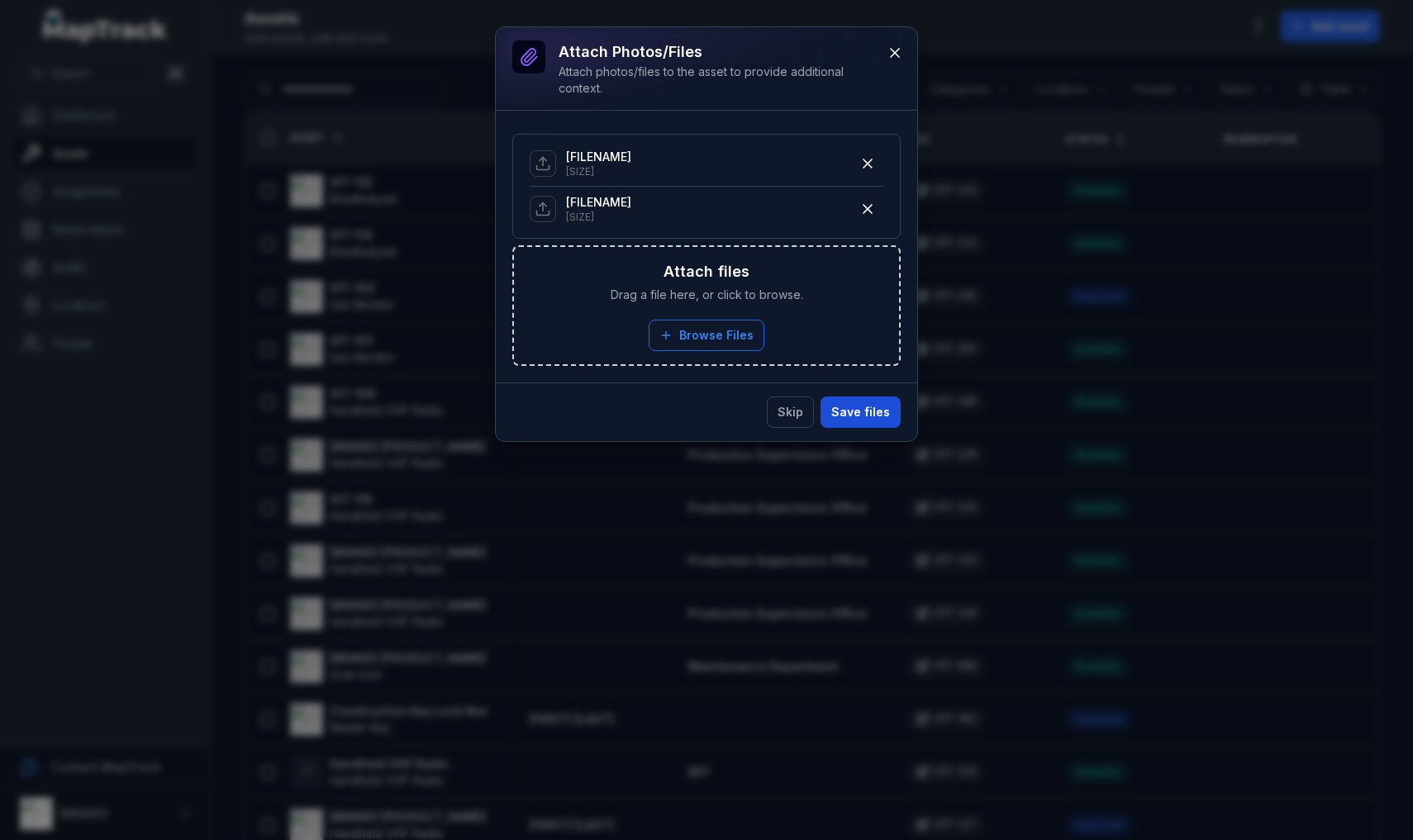 click on "Save files" at bounding box center [860, 412] 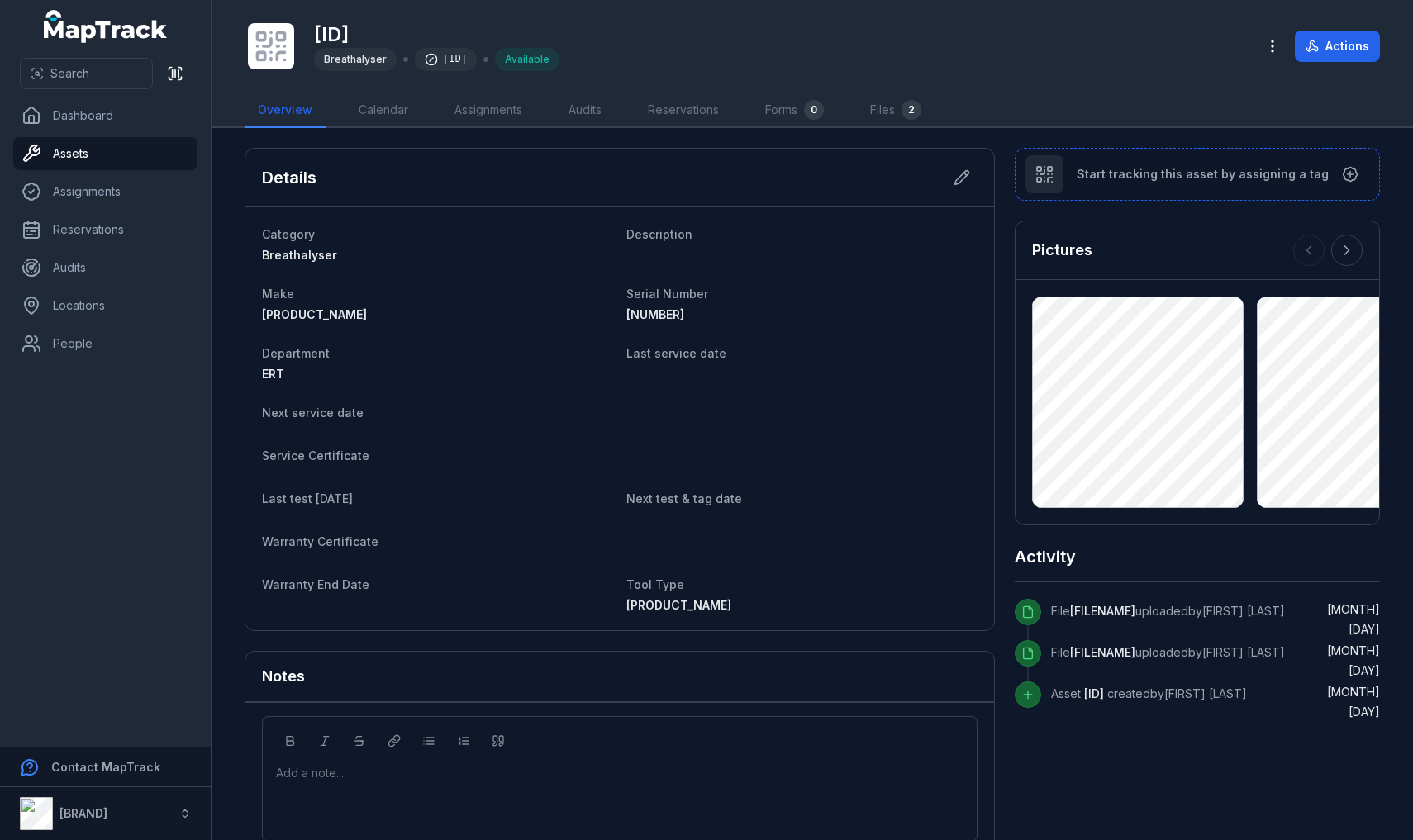 scroll, scrollTop: 0, scrollLeft: 0, axis: both 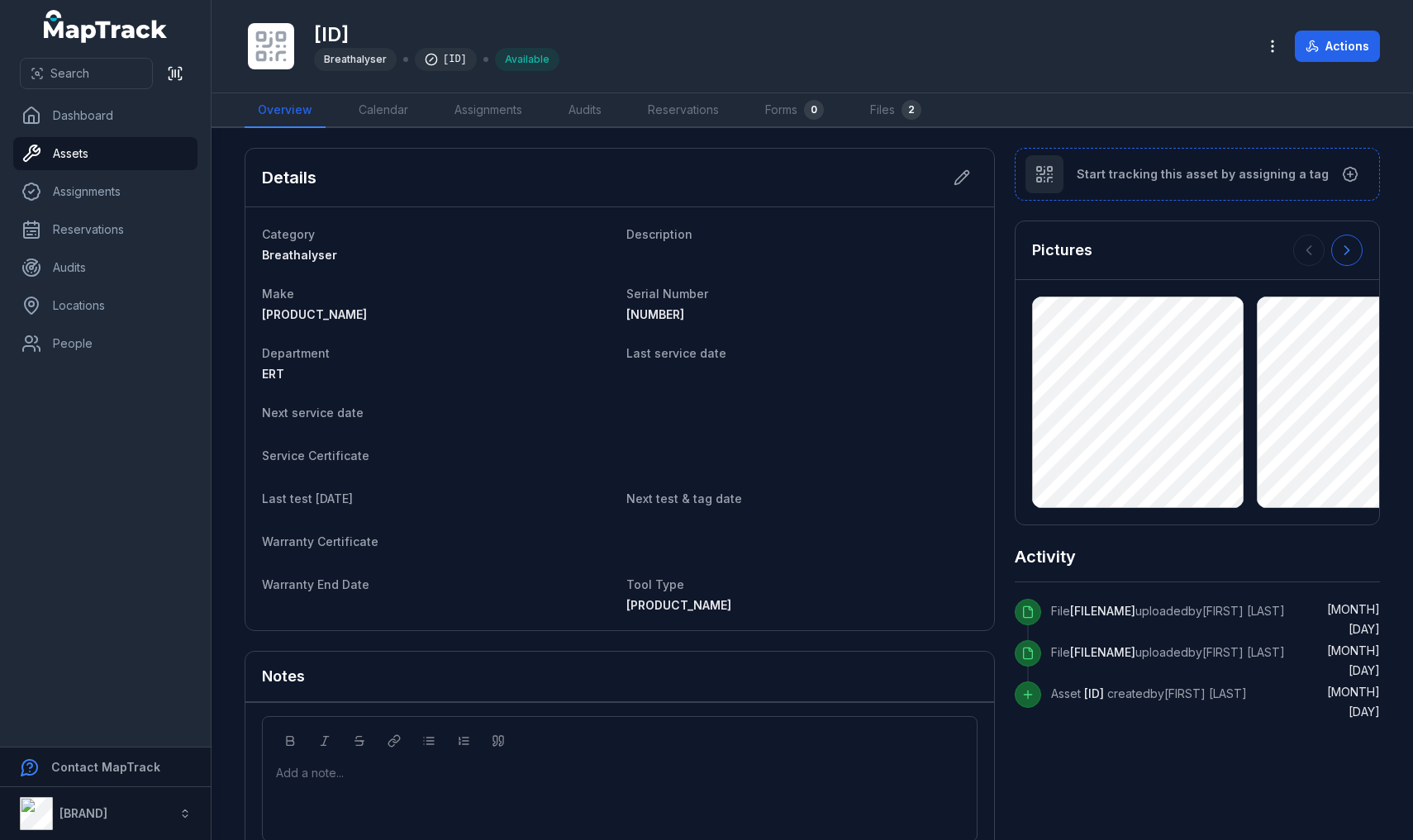 click 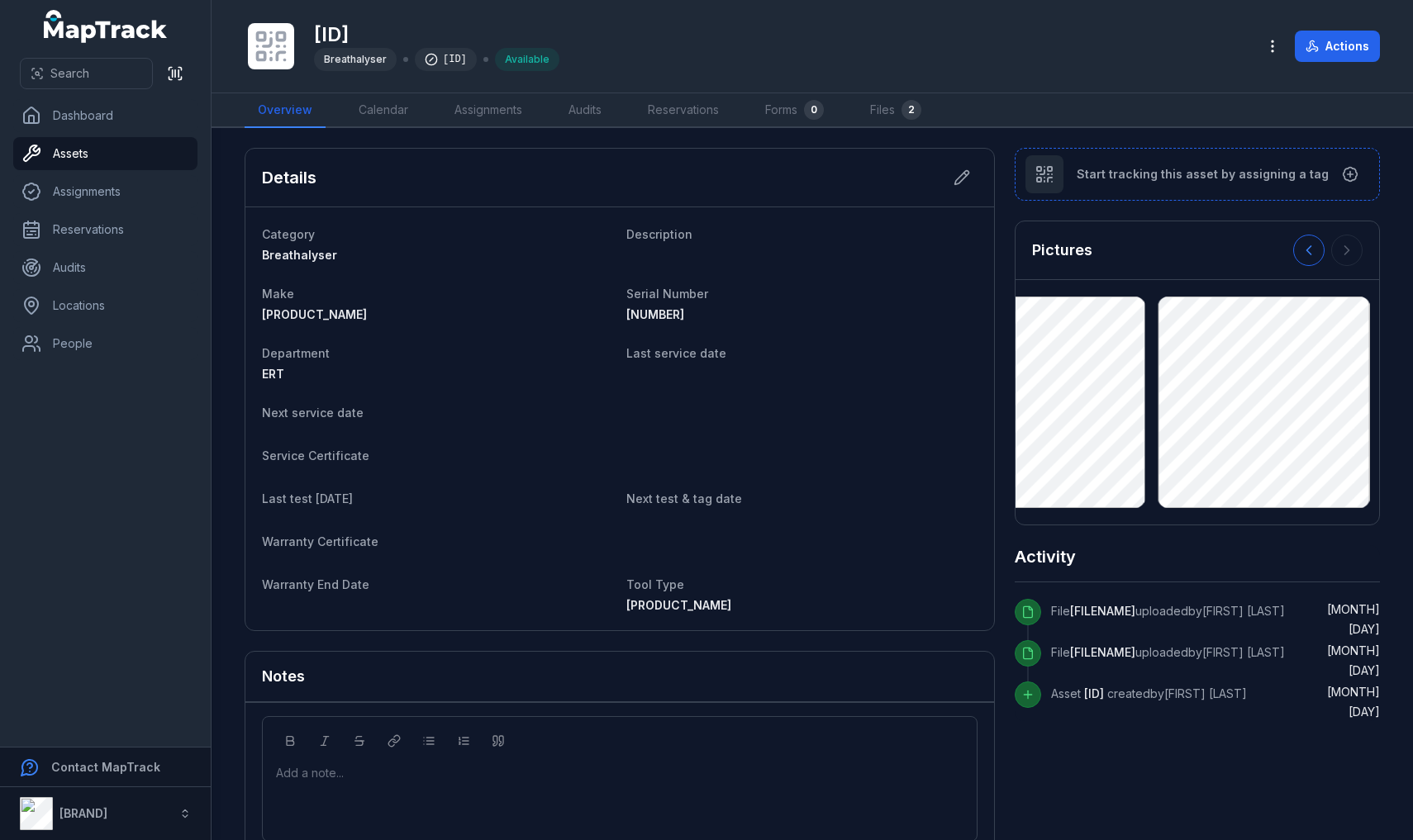 click at bounding box center [1309, 250] 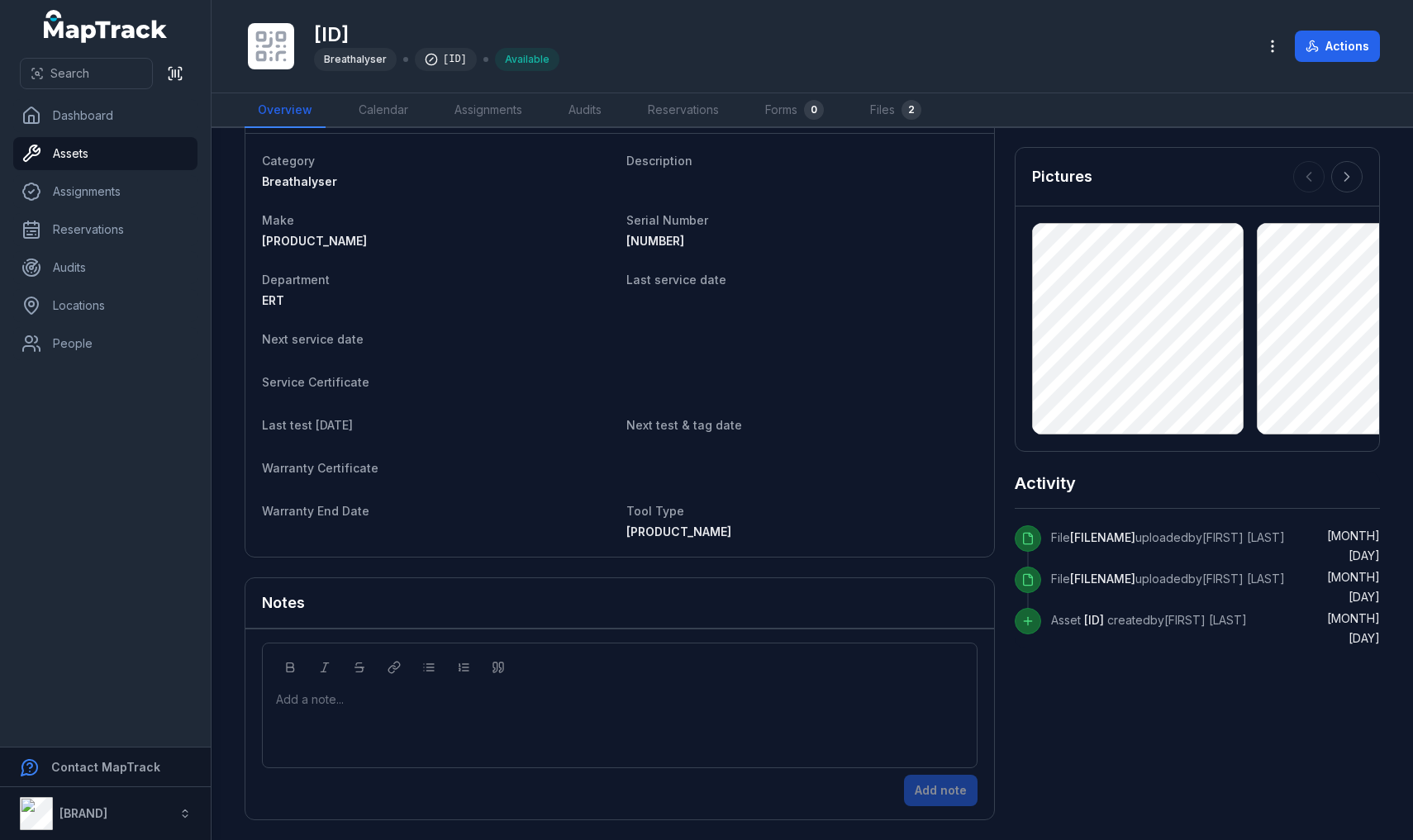 scroll, scrollTop: 74, scrollLeft: 0, axis: vertical 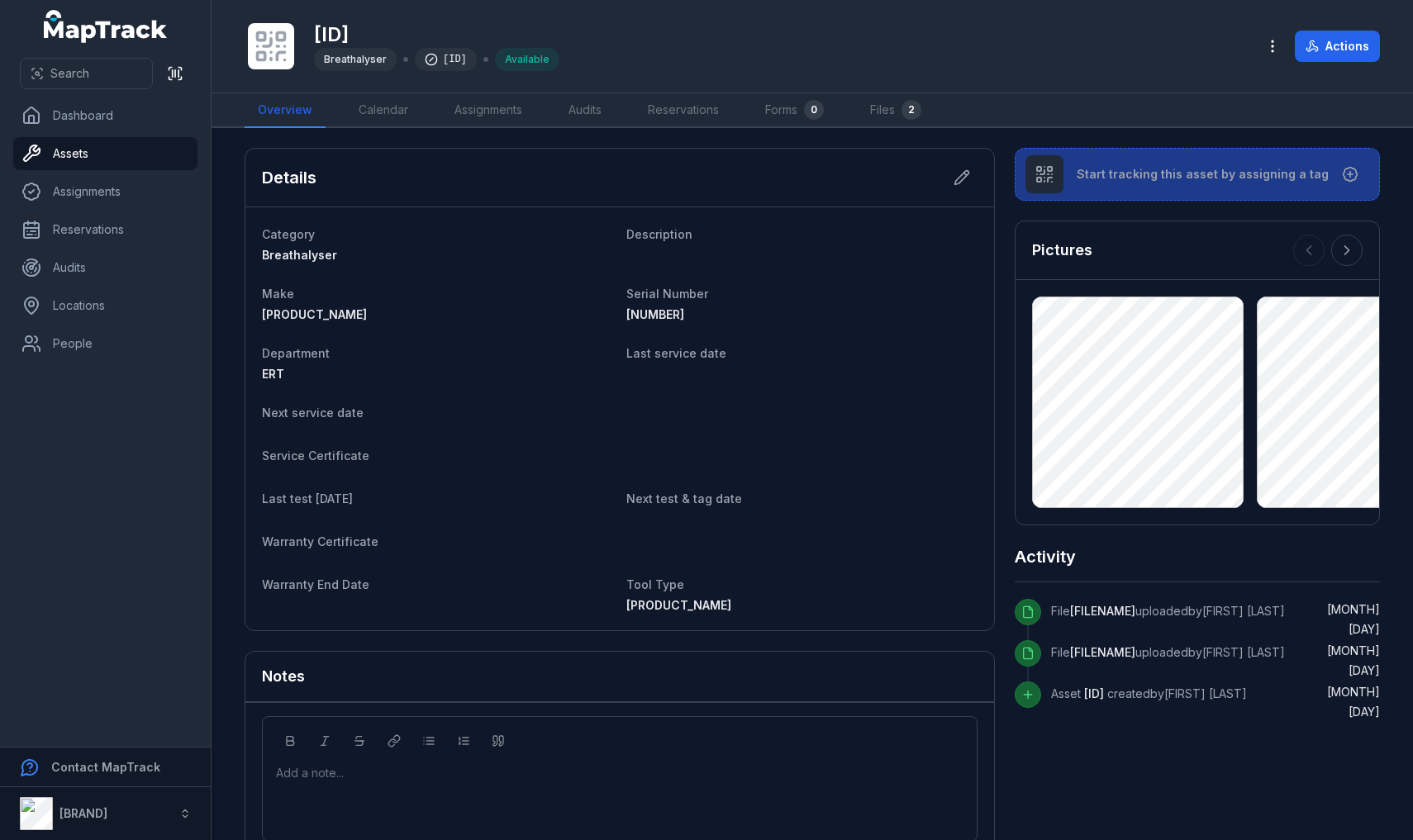 click 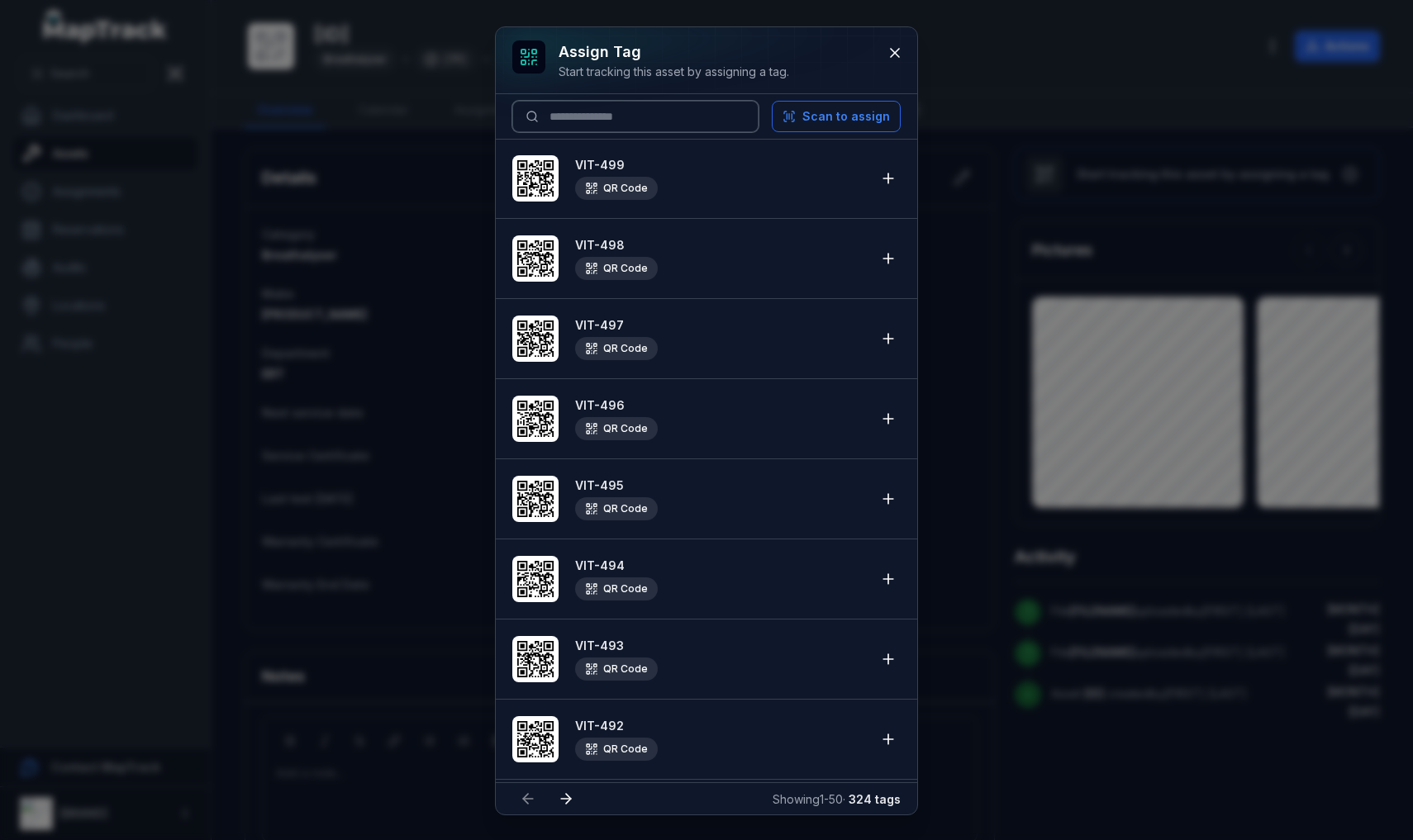 click at bounding box center [635, 116] 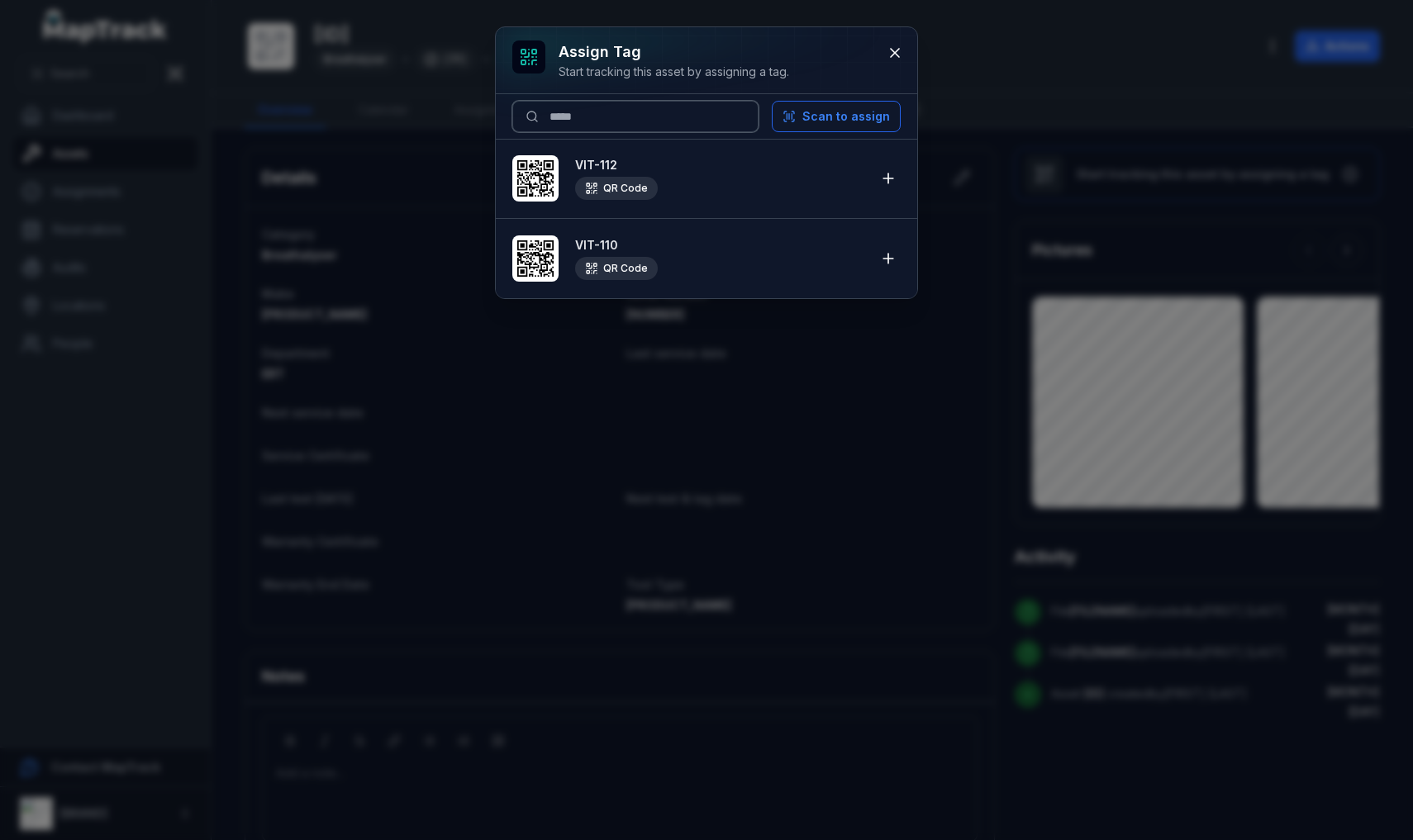 type on "****" 